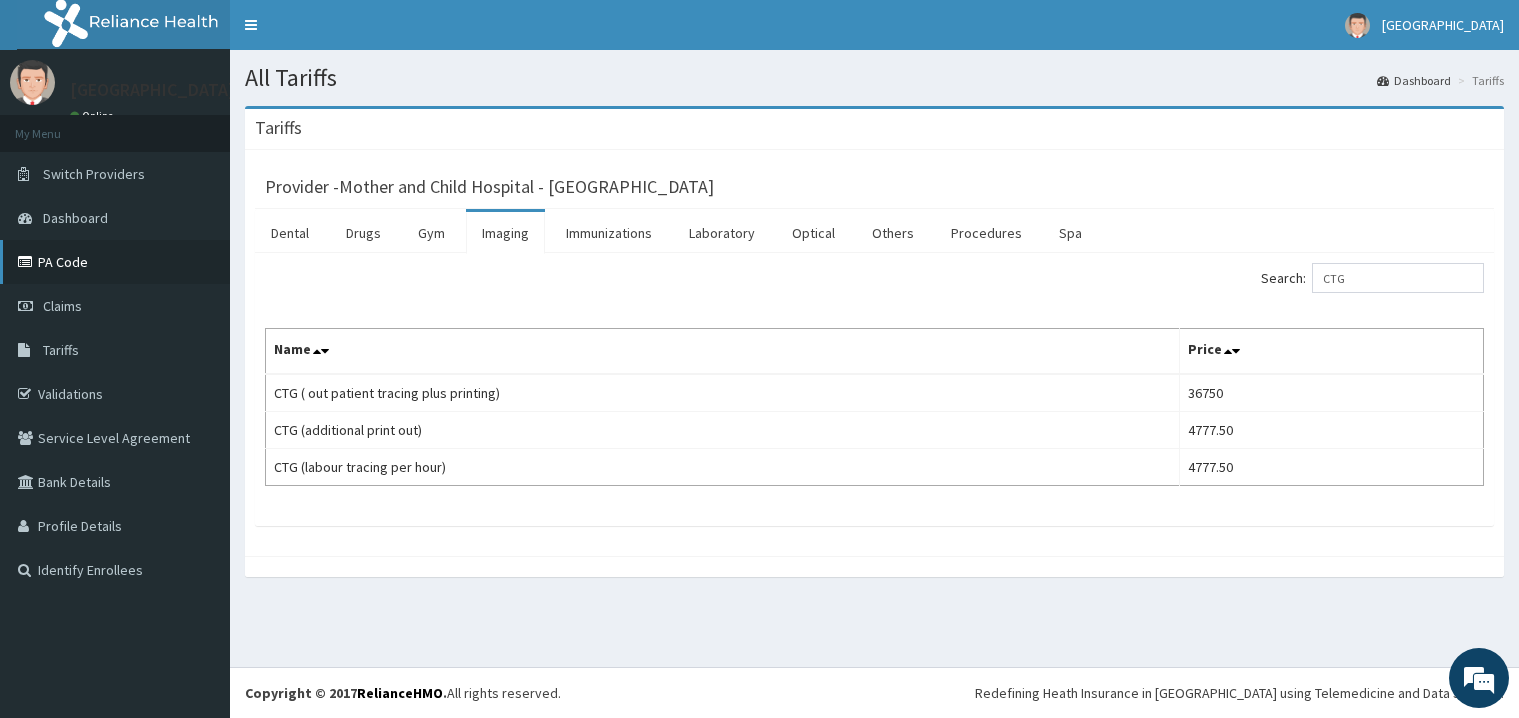 scroll, scrollTop: 0, scrollLeft: 0, axis: both 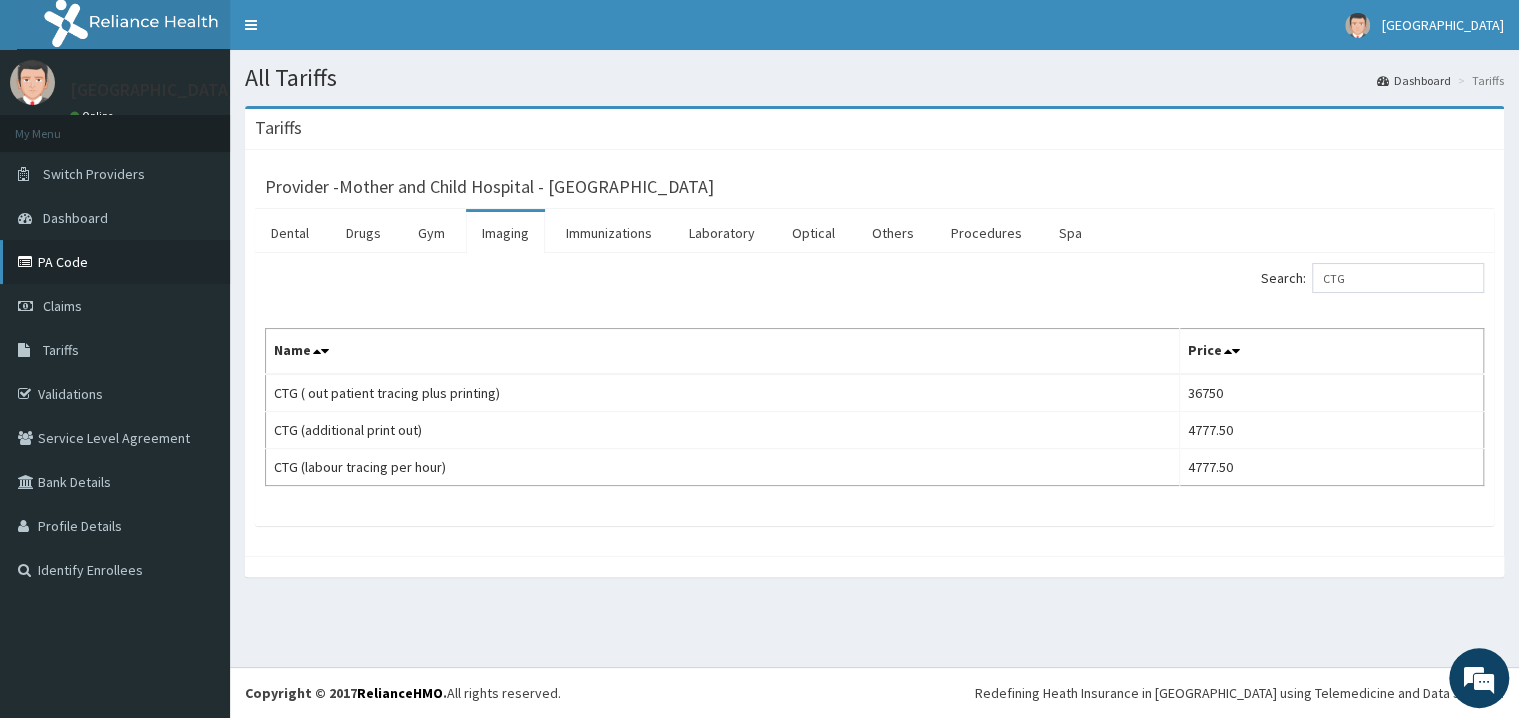 click on "PA Code" at bounding box center [115, 262] 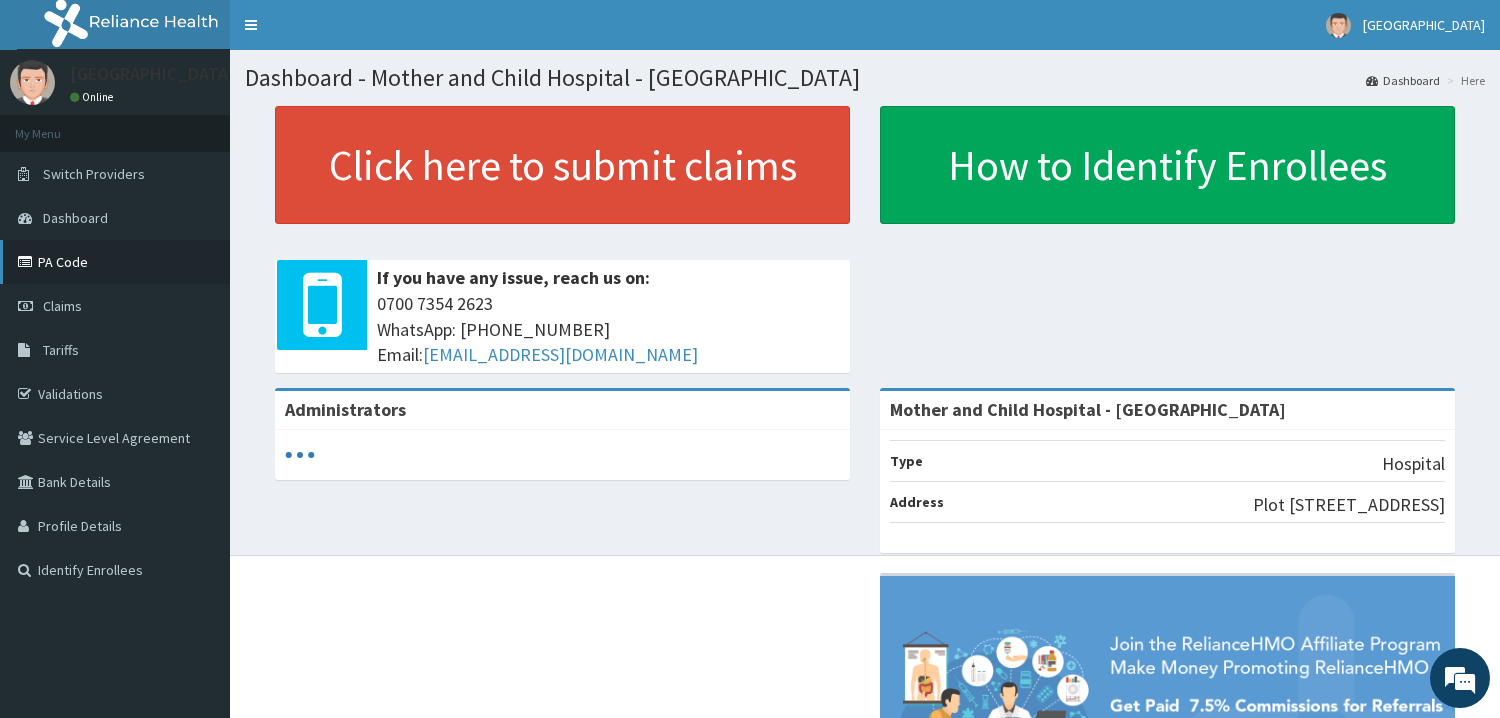 scroll, scrollTop: 0, scrollLeft: 0, axis: both 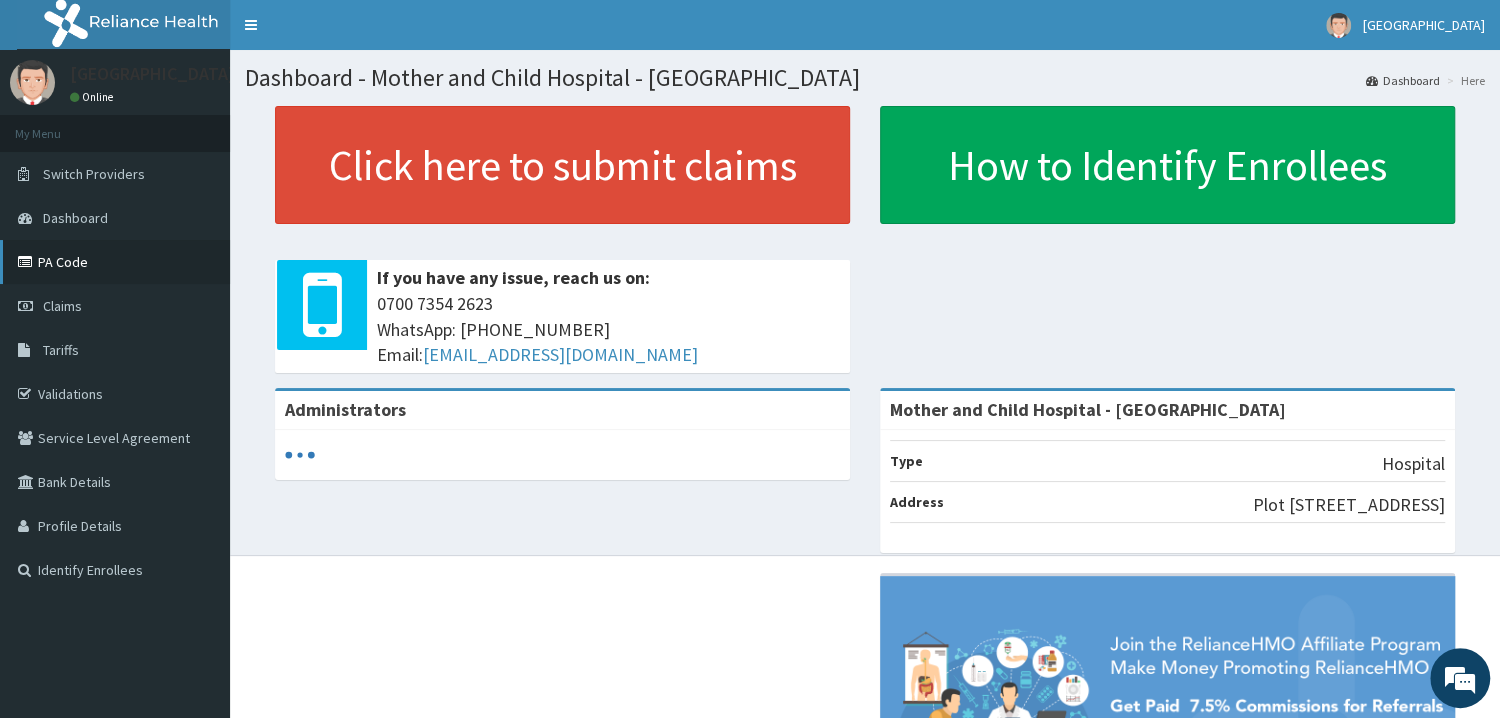 click on "PA Code" at bounding box center [115, 262] 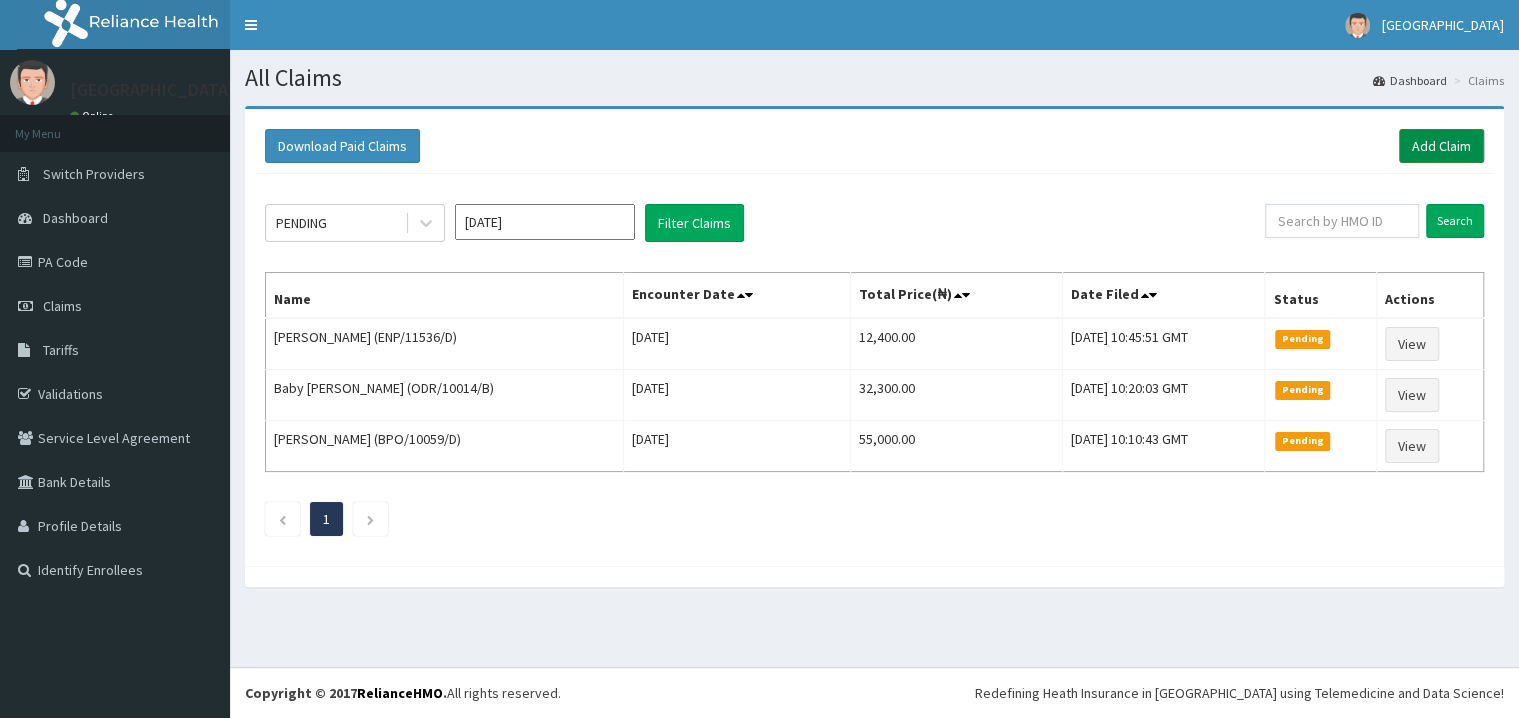 click on "Add Claim" at bounding box center (1441, 146) 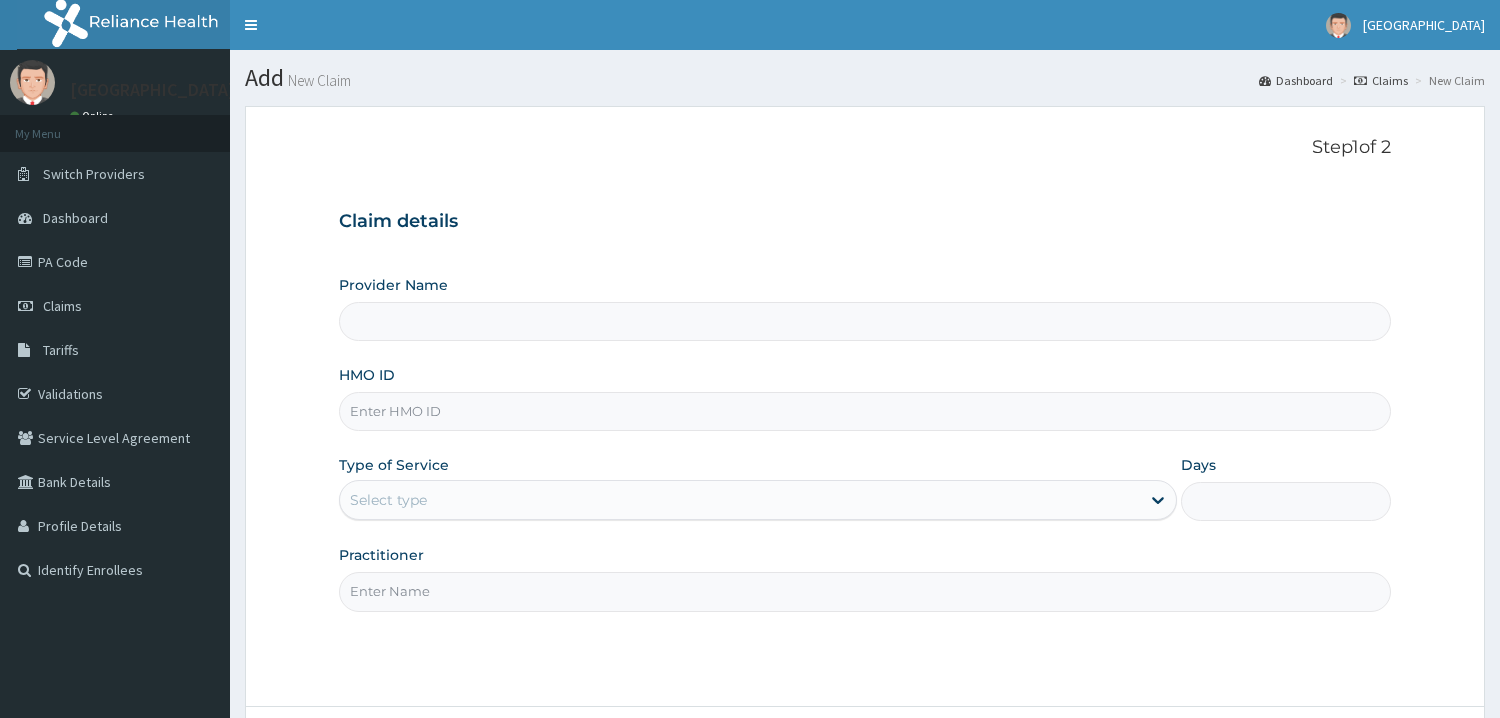 scroll, scrollTop: 0, scrollLeft: 0, axis: both 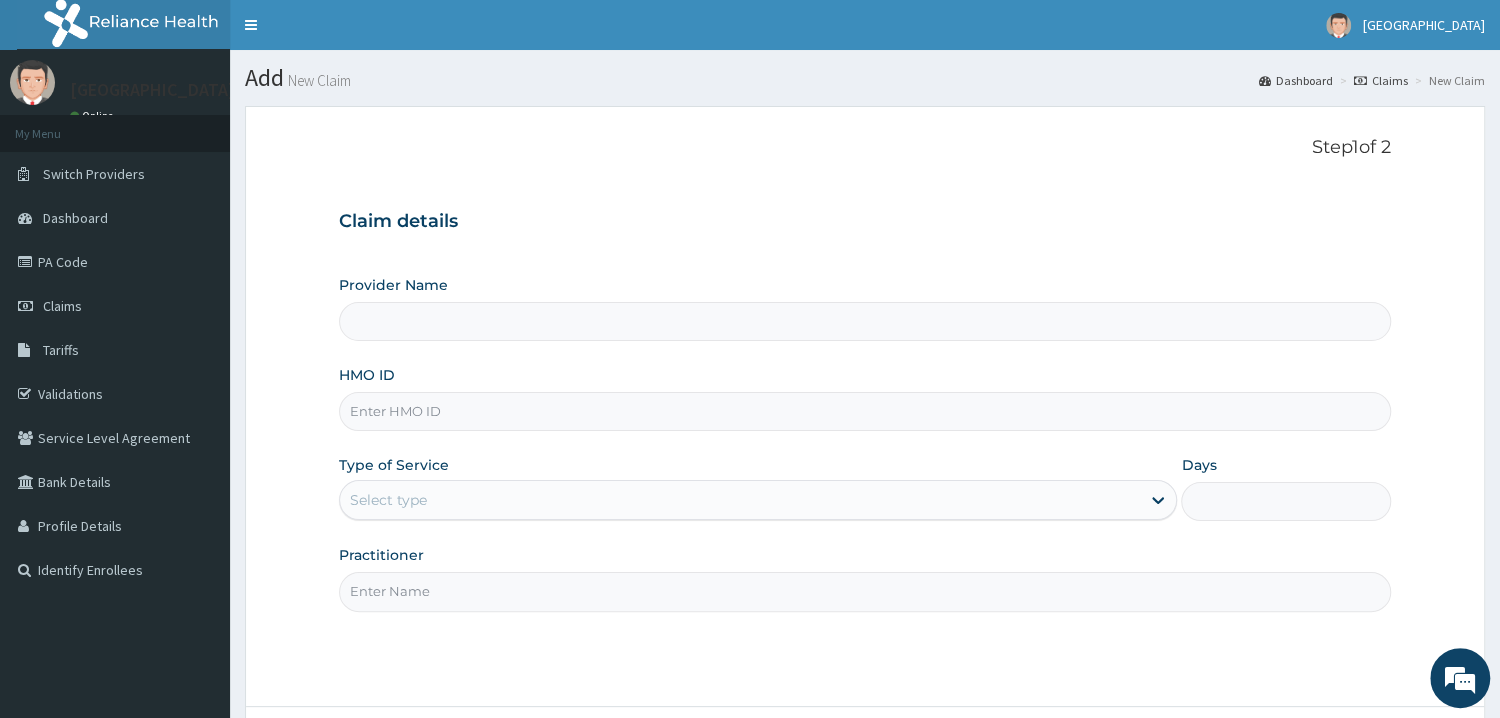 type on "Mother and Child Hospital - [GEOGRAPHIC_DATA]" 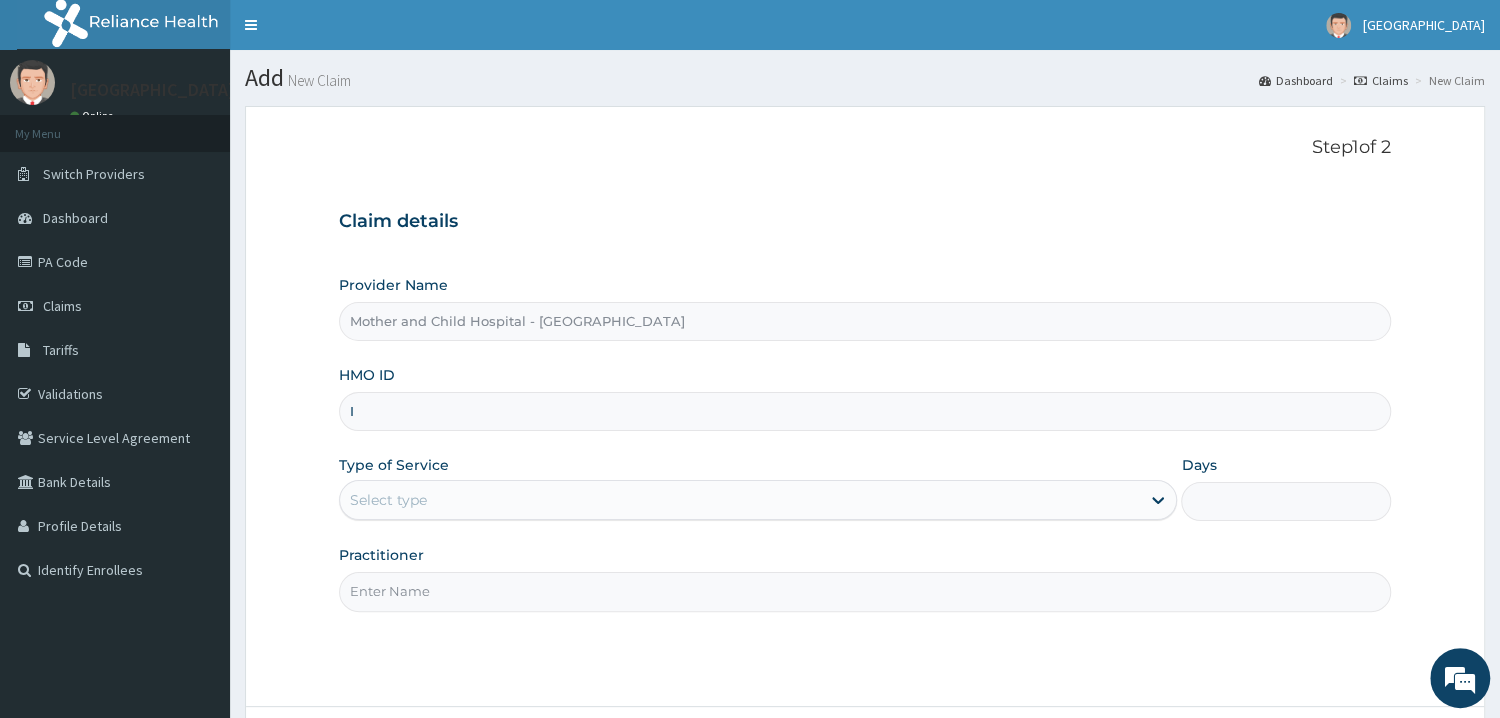 click on "I" at bounding box center [865, 411] 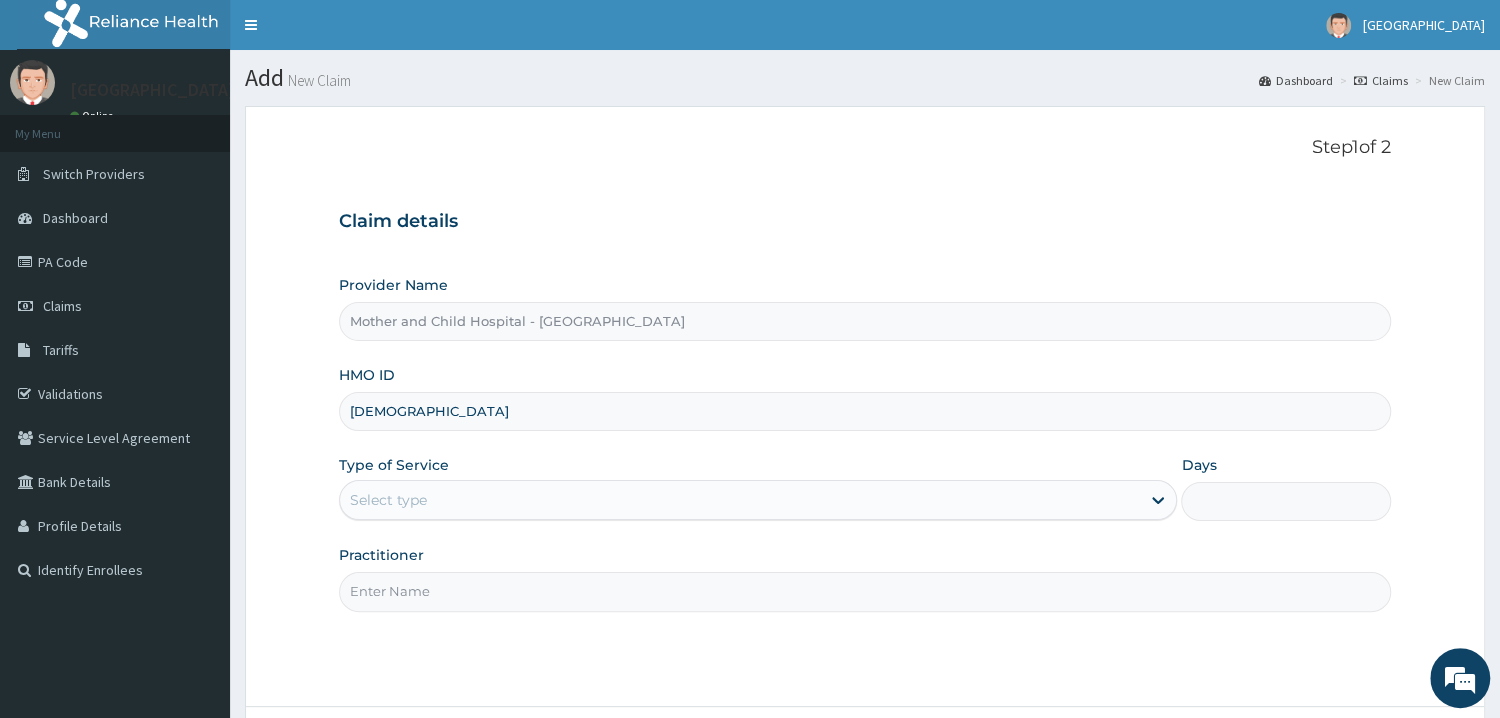scroll, scrollTop: 0, scrollLeft: 0, axis: both 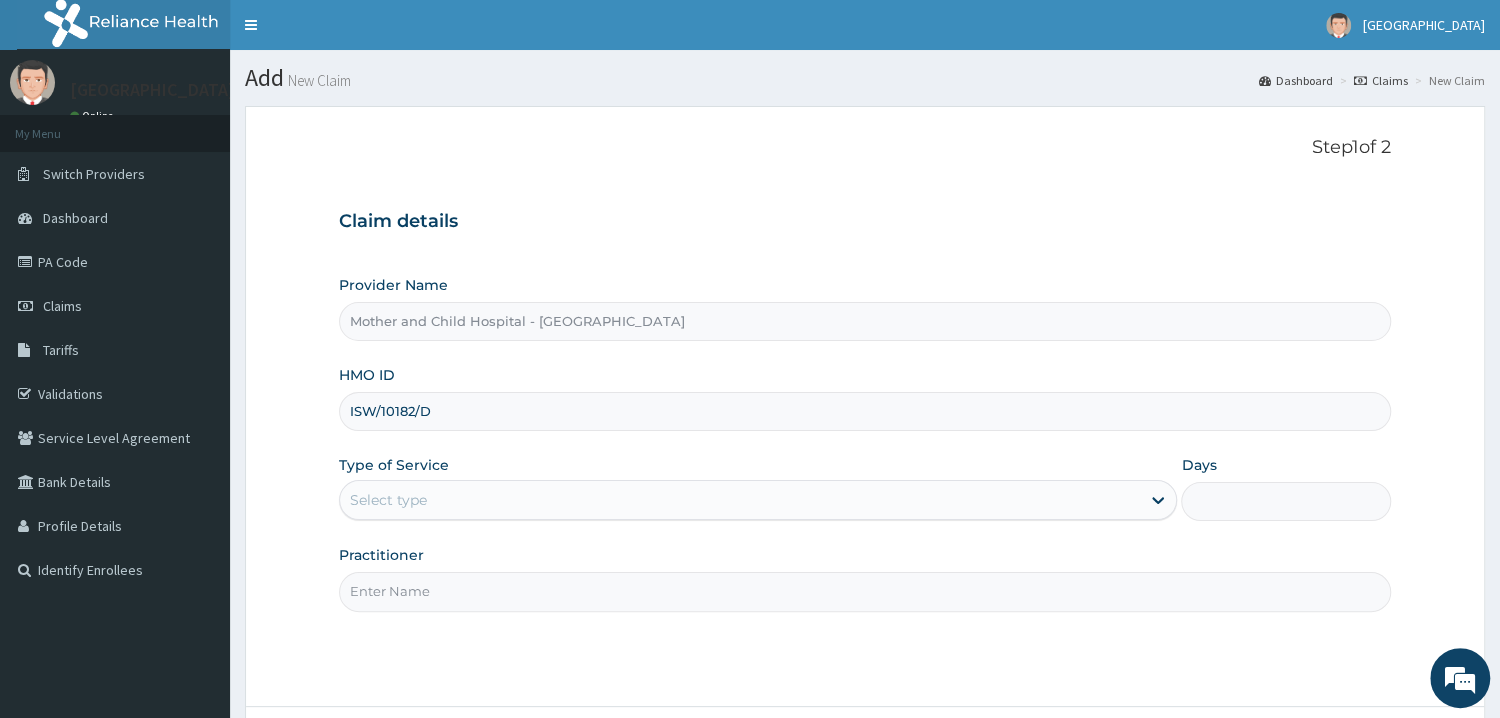 type on "ISW/10182/D" 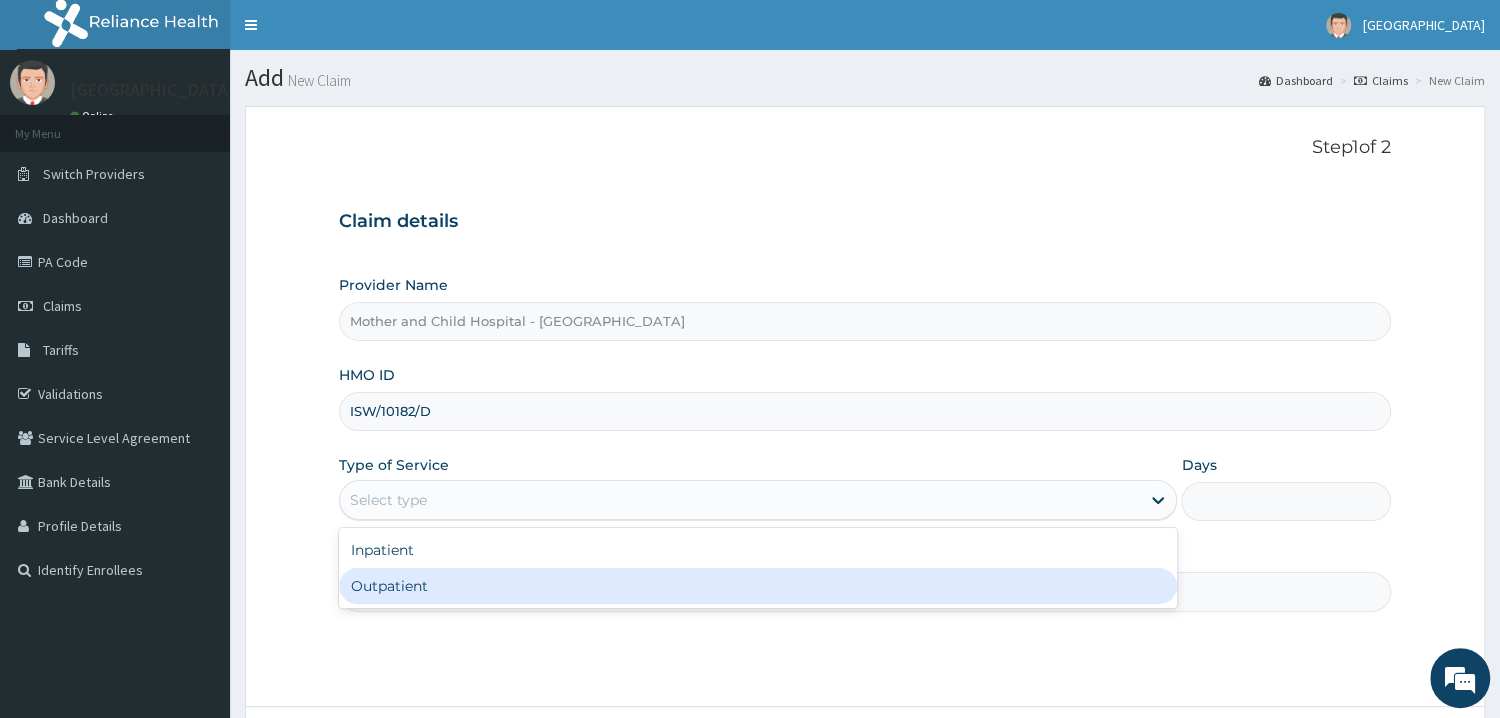 click on "Outpatient" at bounding box center [758, 586] 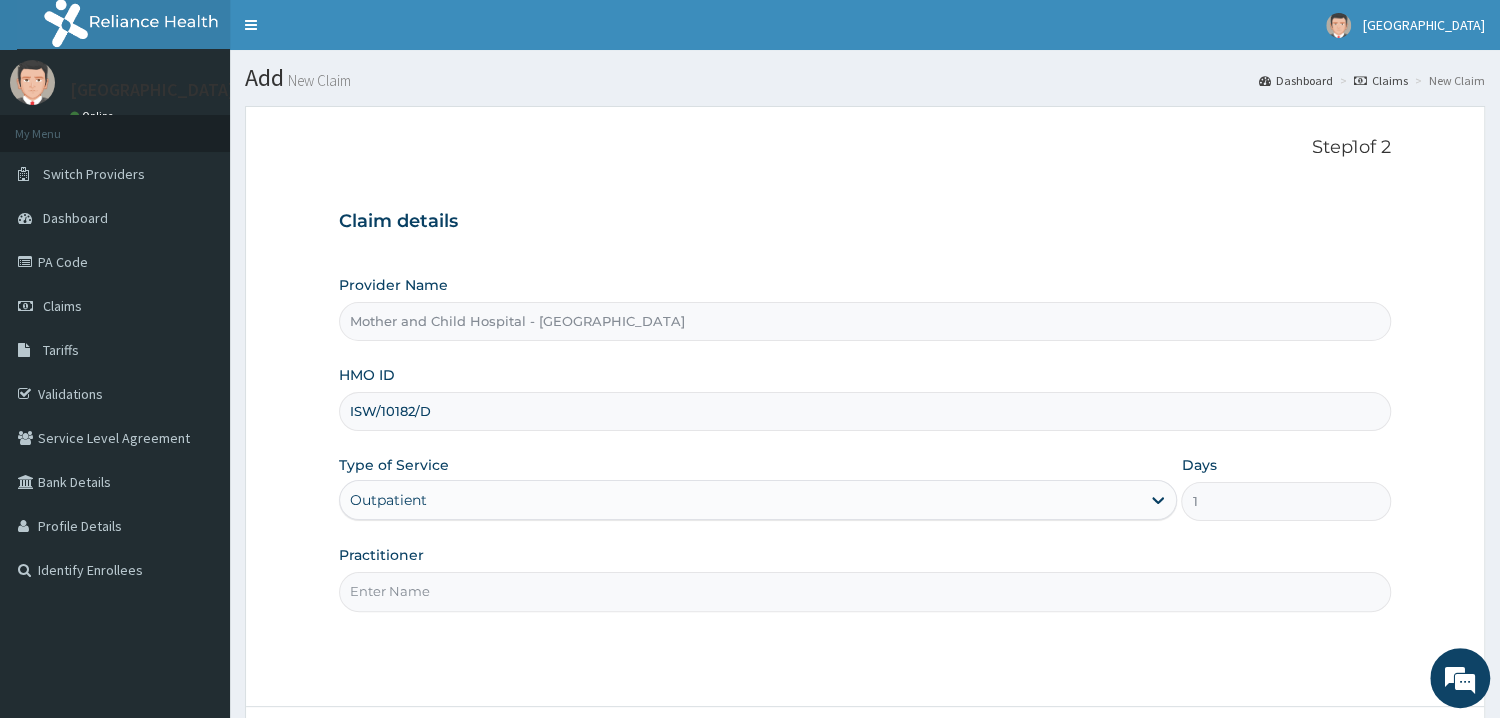 click on "Practitioner" at bounding box center [865, 591] 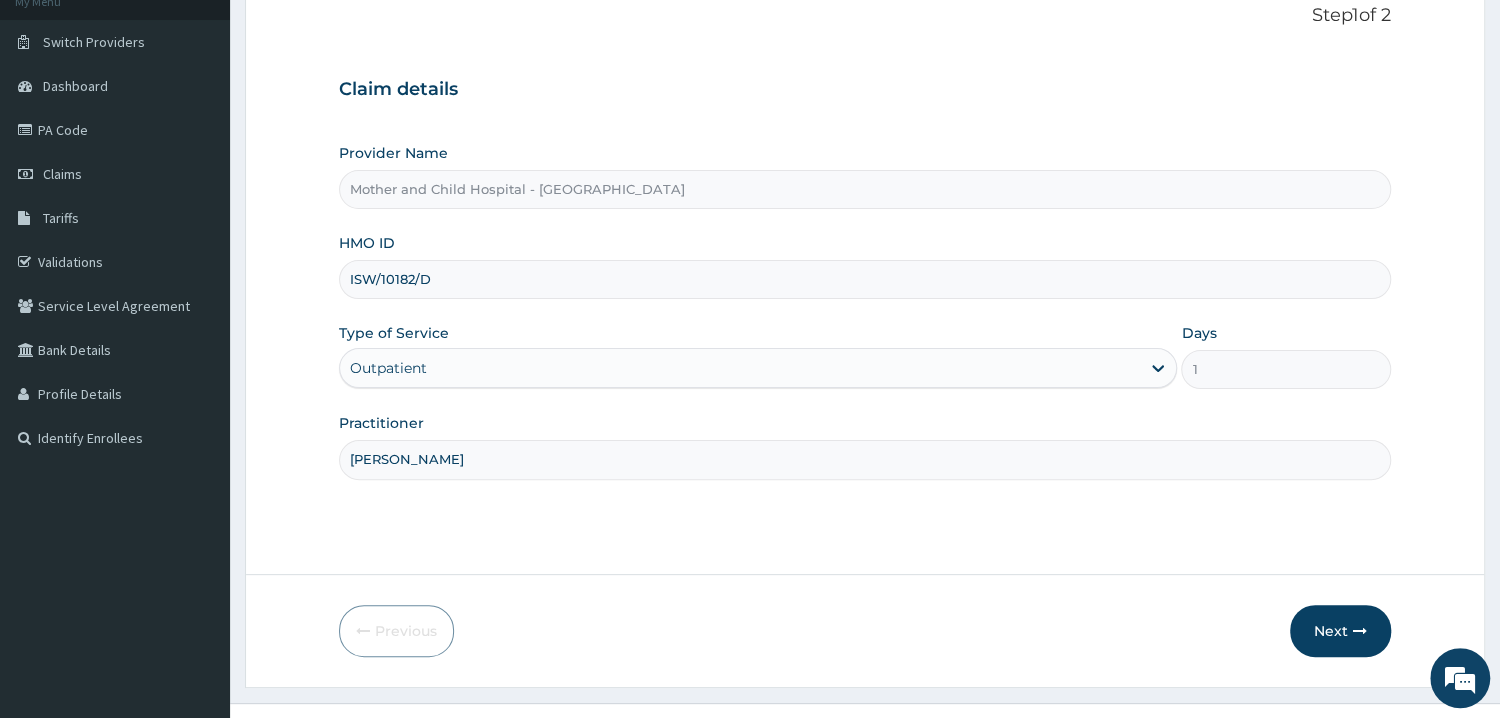 scroll, scrollTop: 168, scrollLeft: 0, axis: vertical 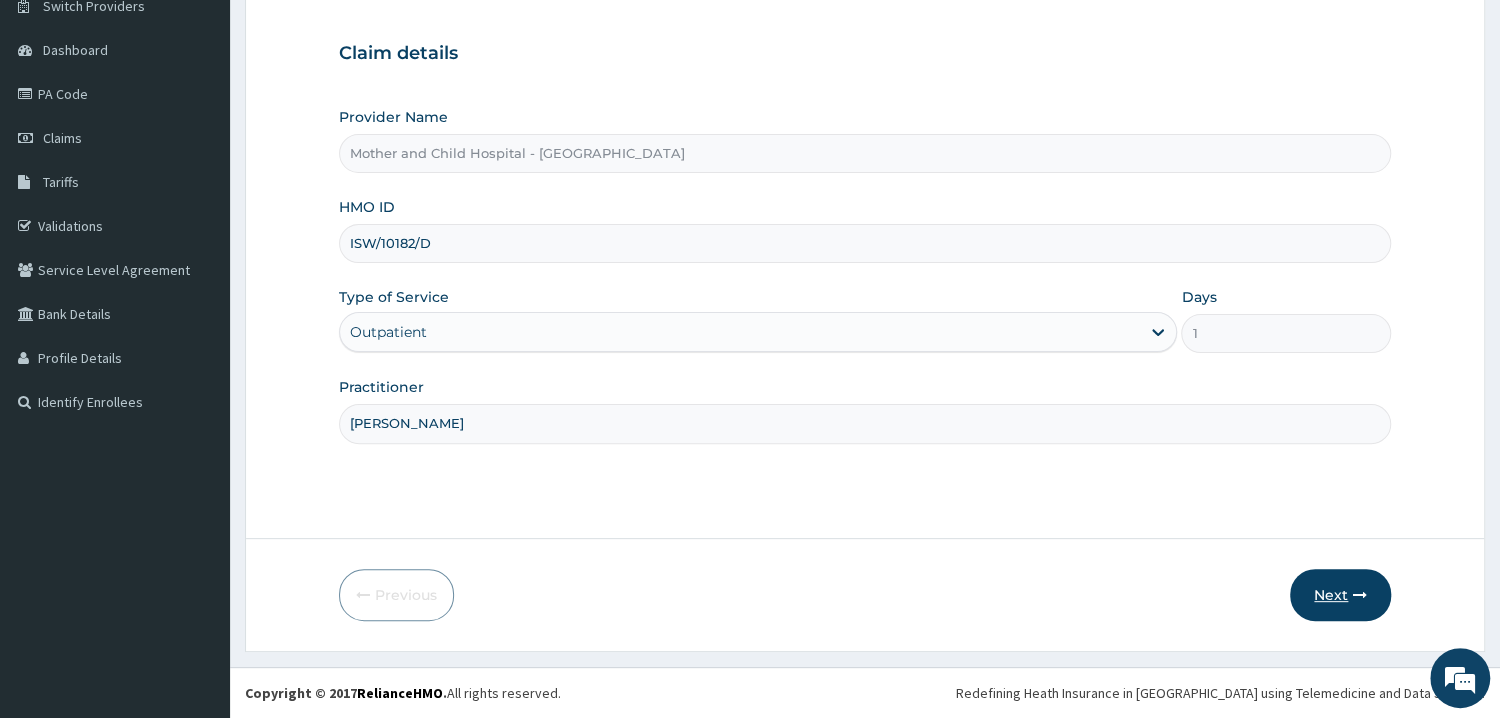 type on "DR AKINBOWALE" 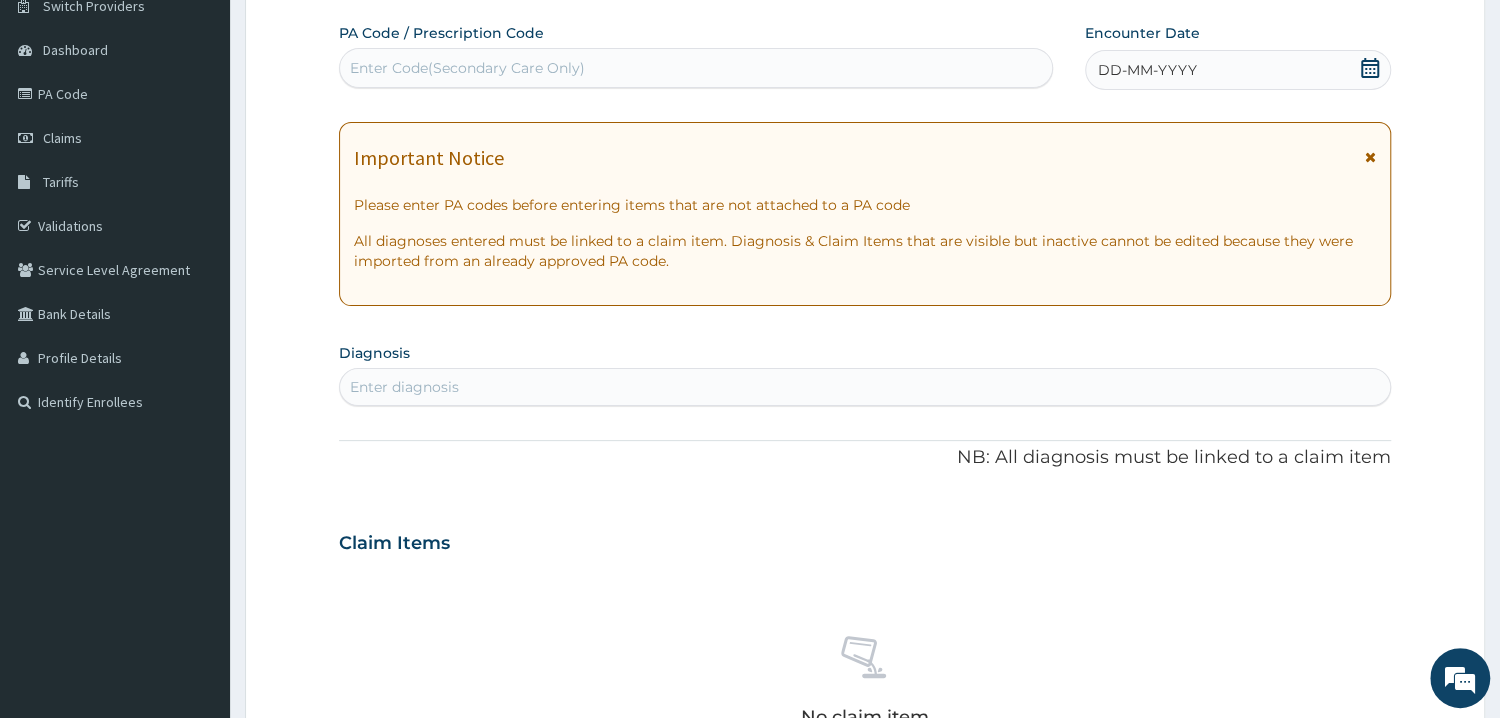 click on "Enter Code(Secondary Care Only)" at bounding box center [696, 68] 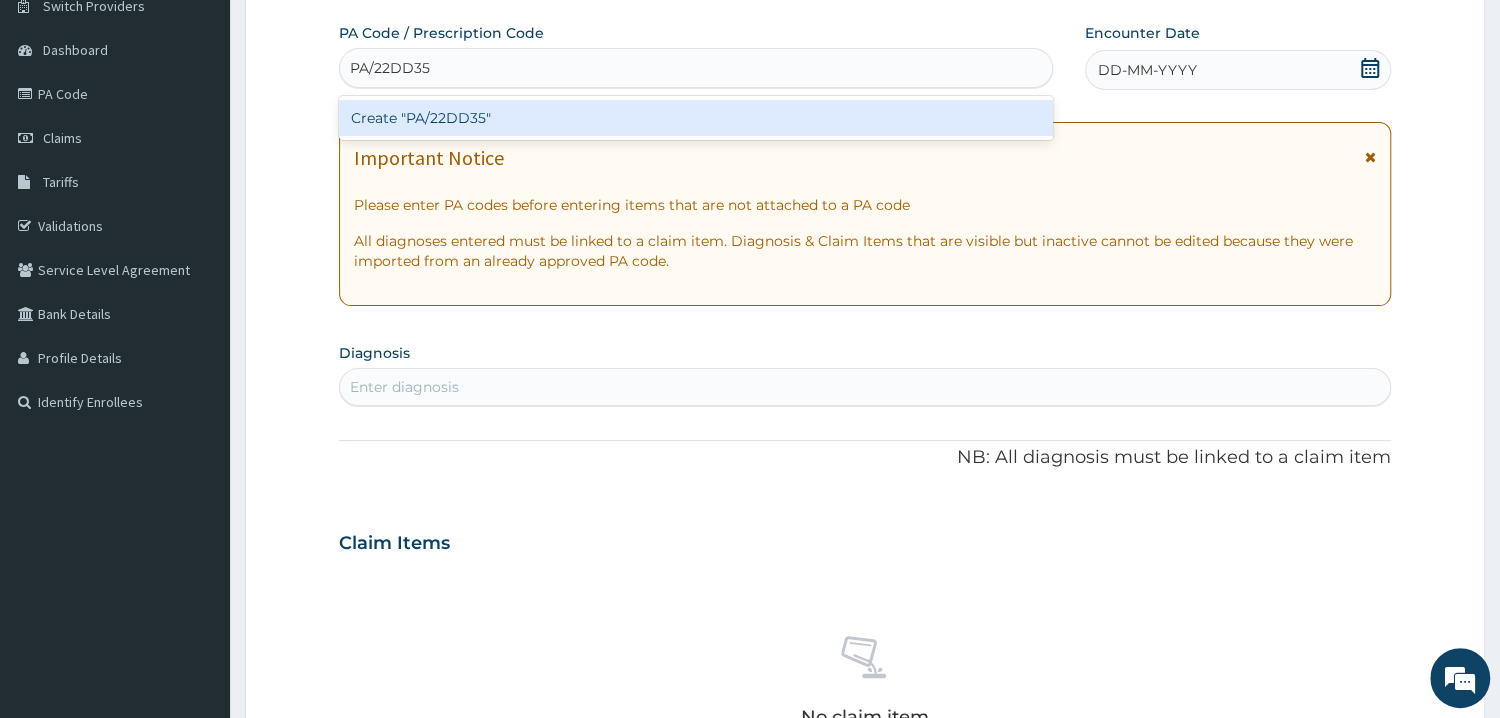 type 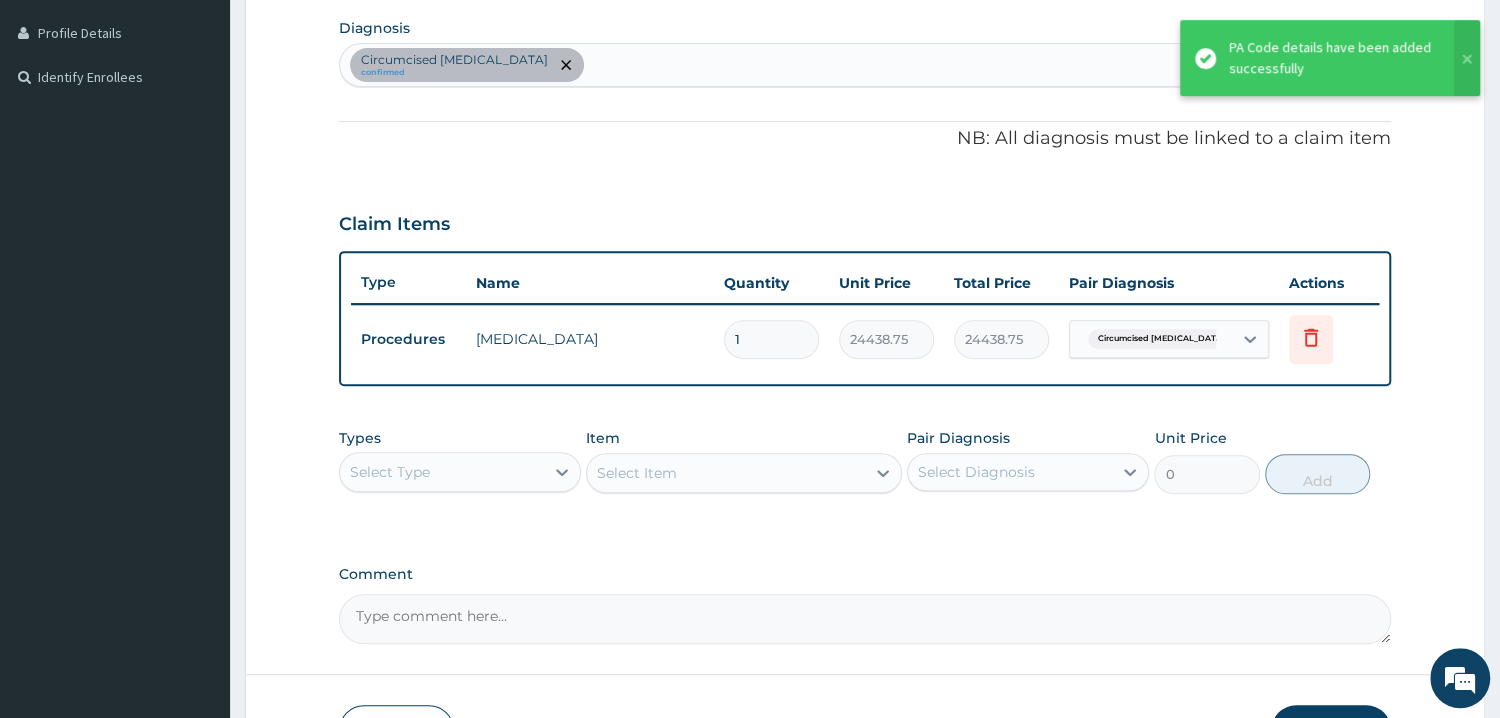 scroll, scrollTop: 536, scrollLeft: 0, axis: vertical 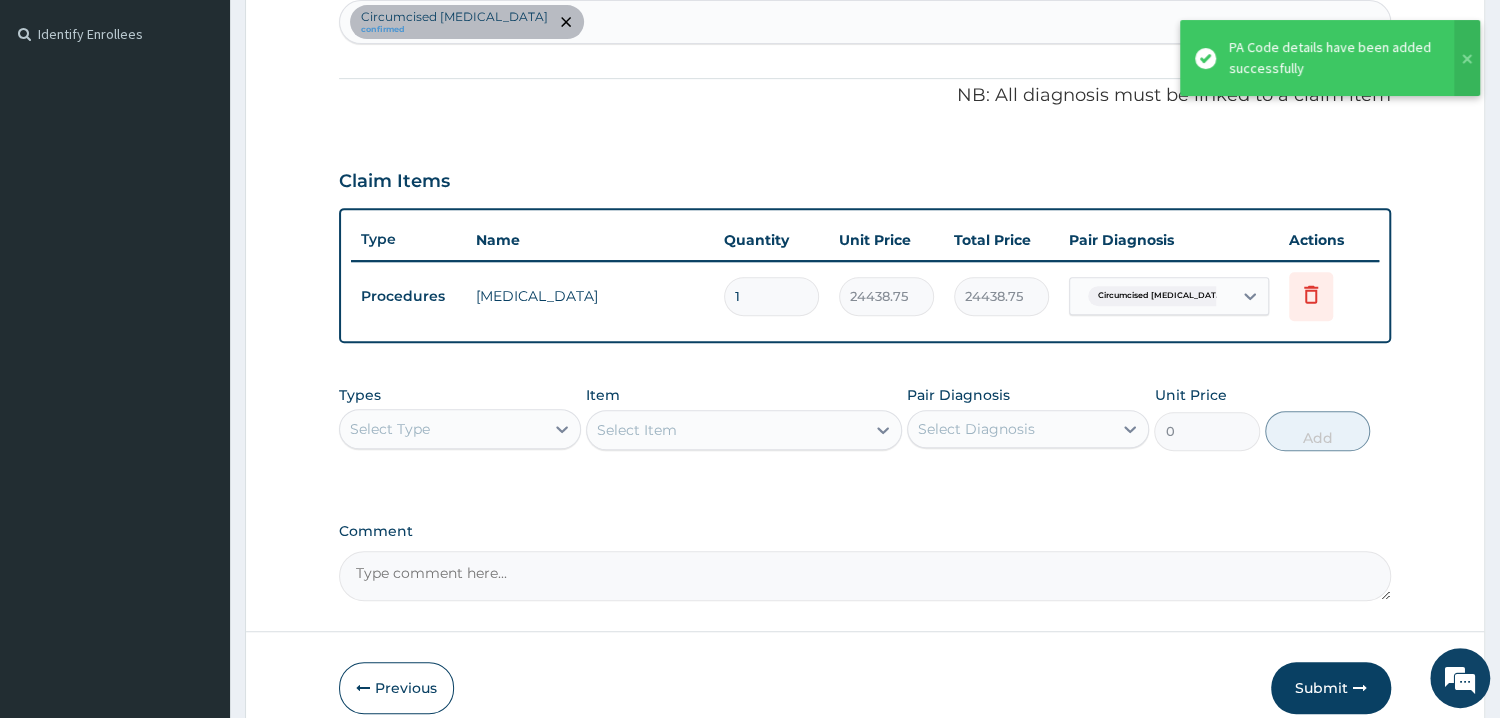 click on "Select Type" at bounding box center (442, 429) 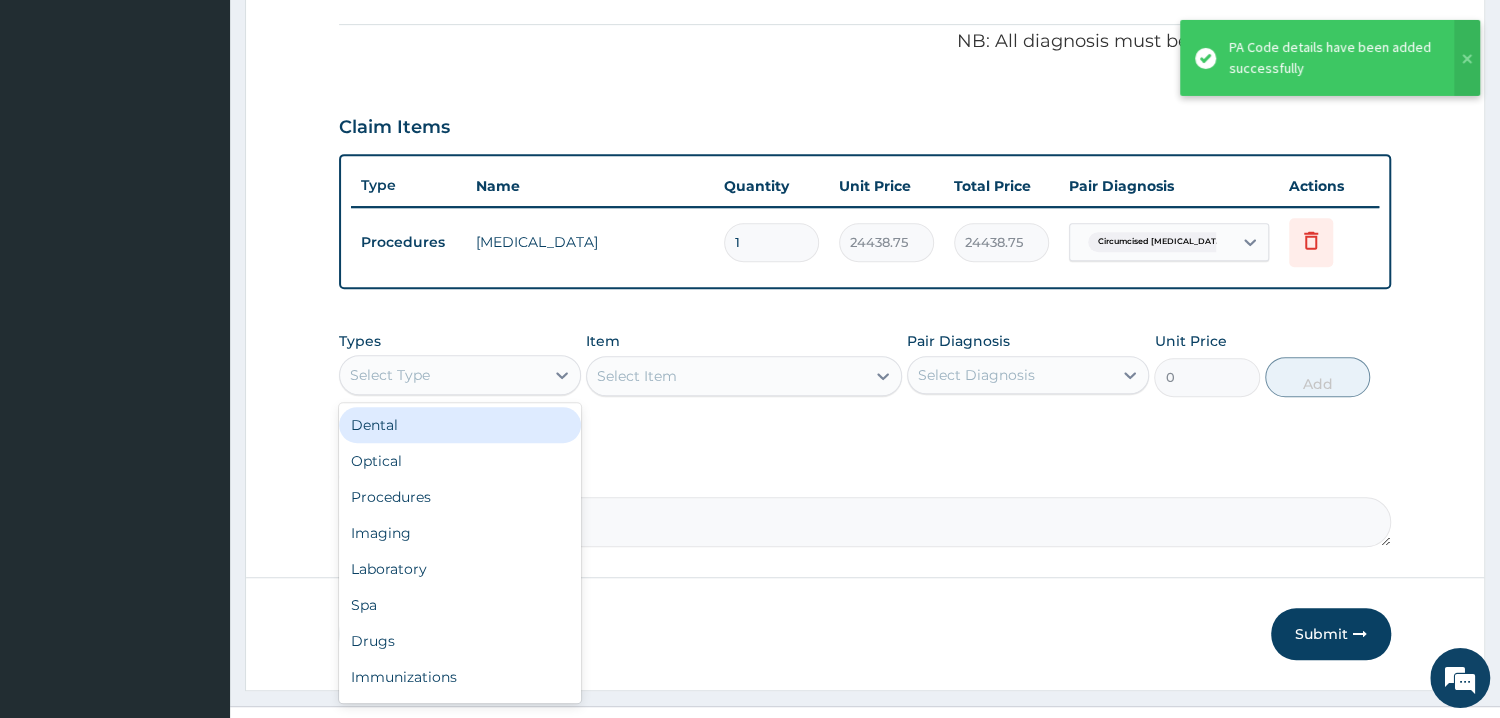 scroll, scrollTop: 627, scrollLeft: 0, axis: vertical 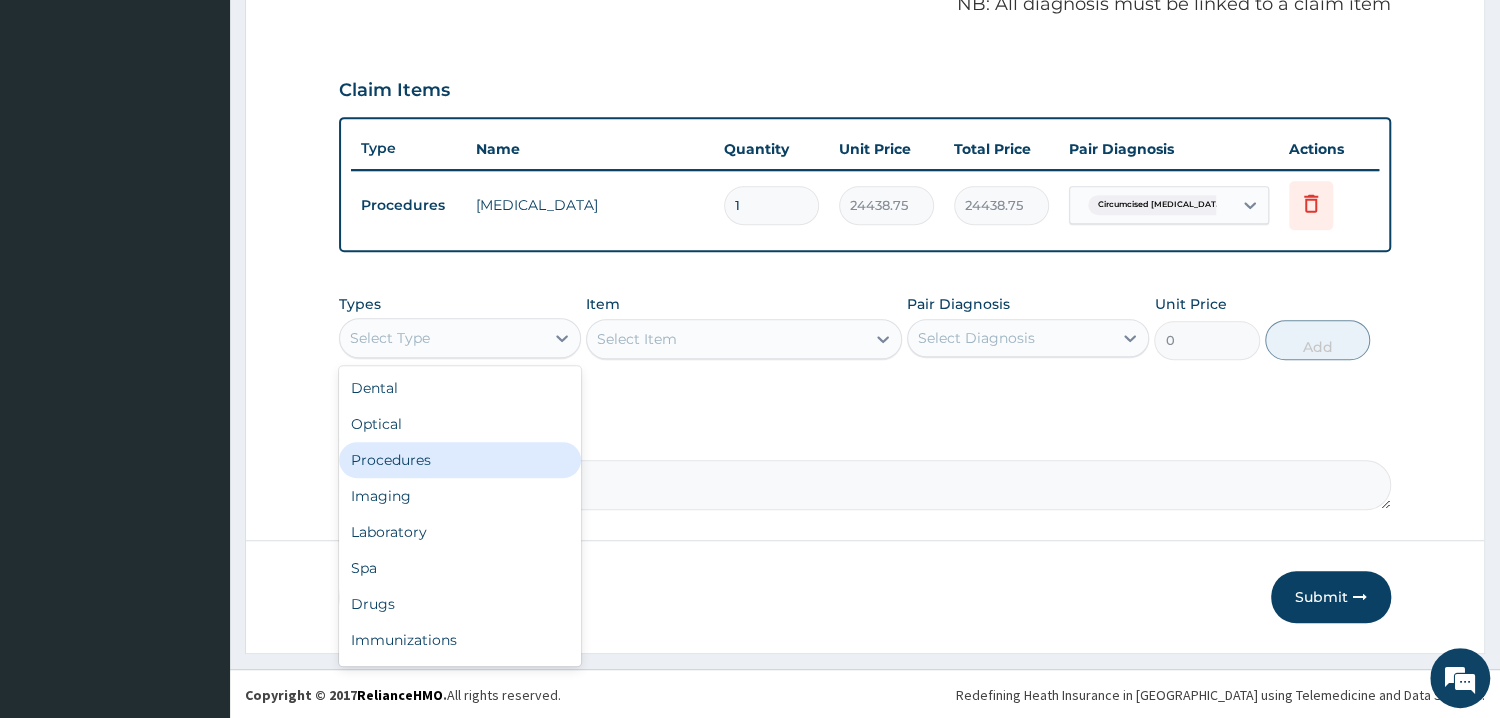 click on "Procedures" at bounding box center [460, 460] 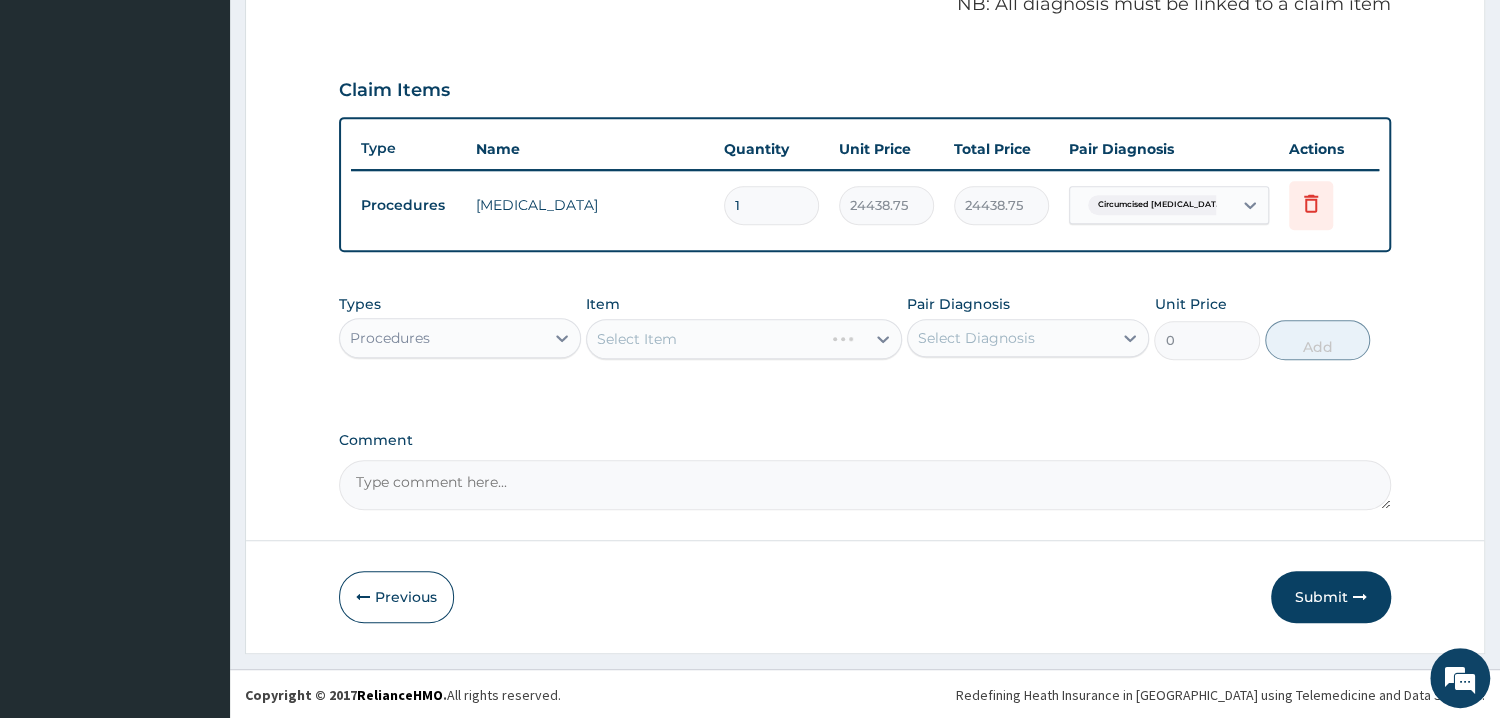 click on "Select Item" at bounding box center [744, 339] 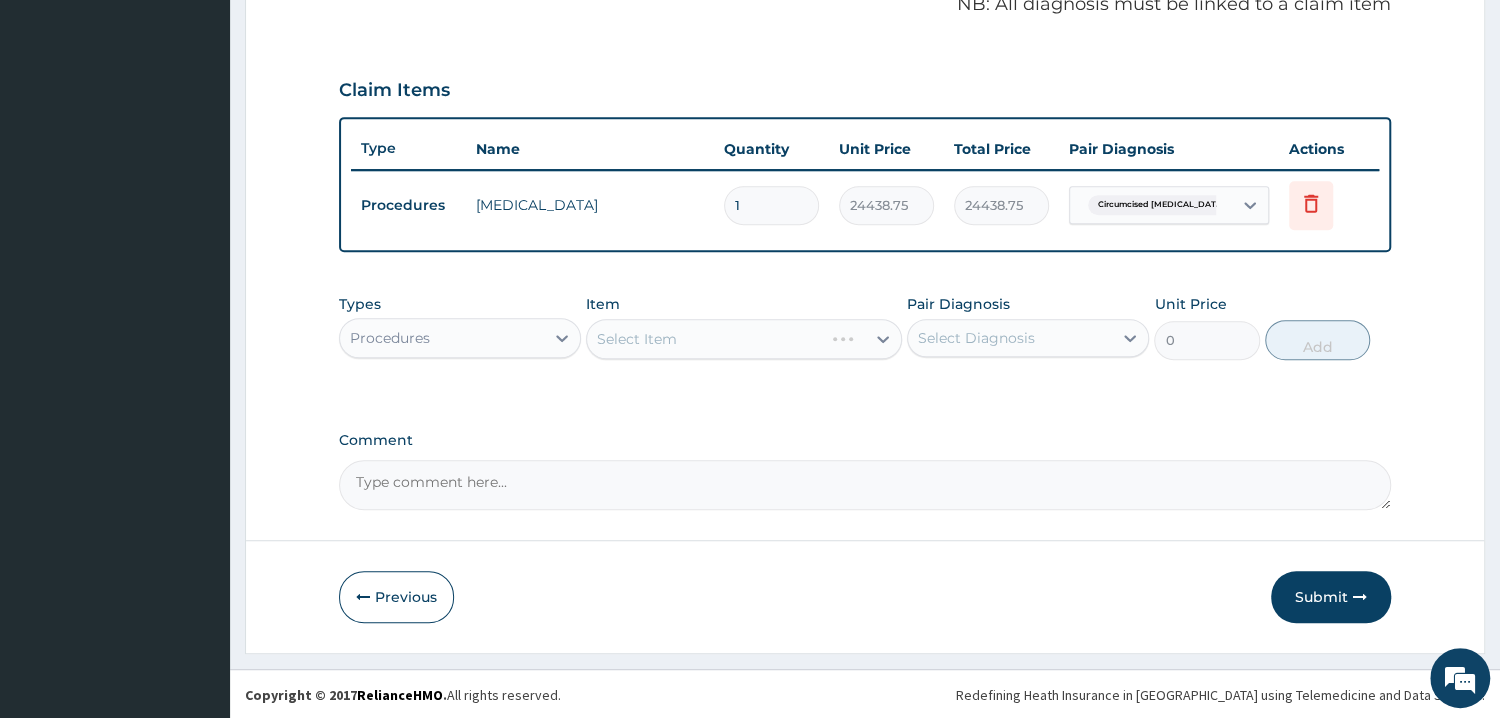 click on "Select Item" at bounding box center [744, 339] 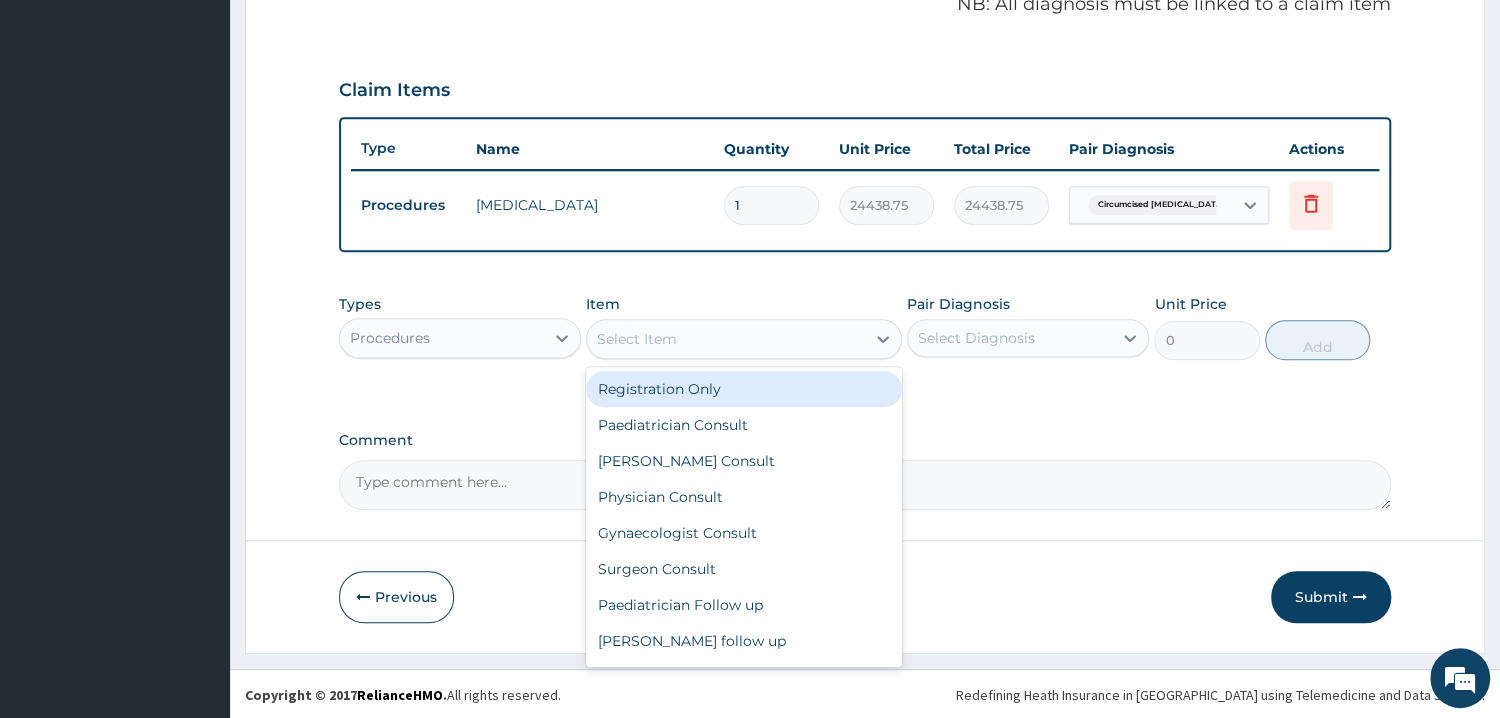 click on "Select Item" at bounding box center [726, 339] 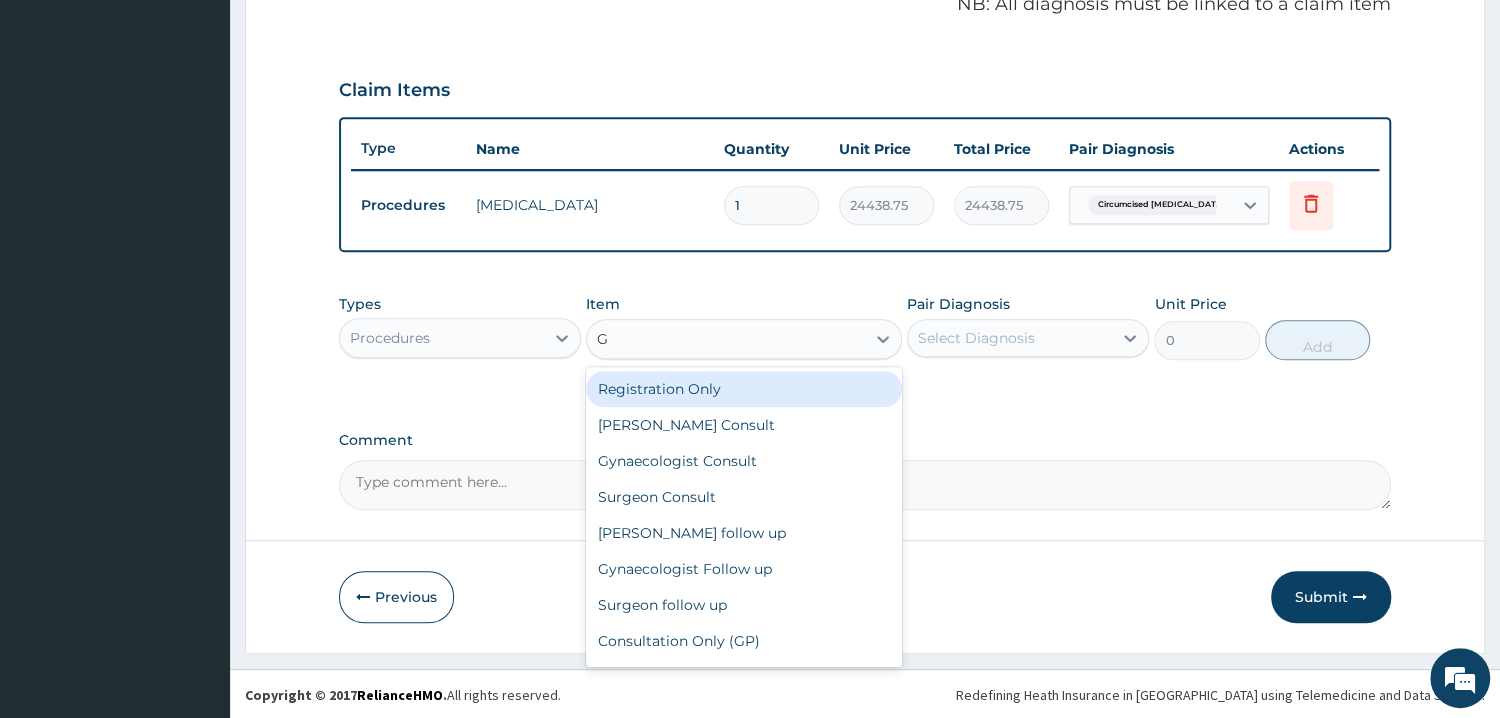 type on "GP" 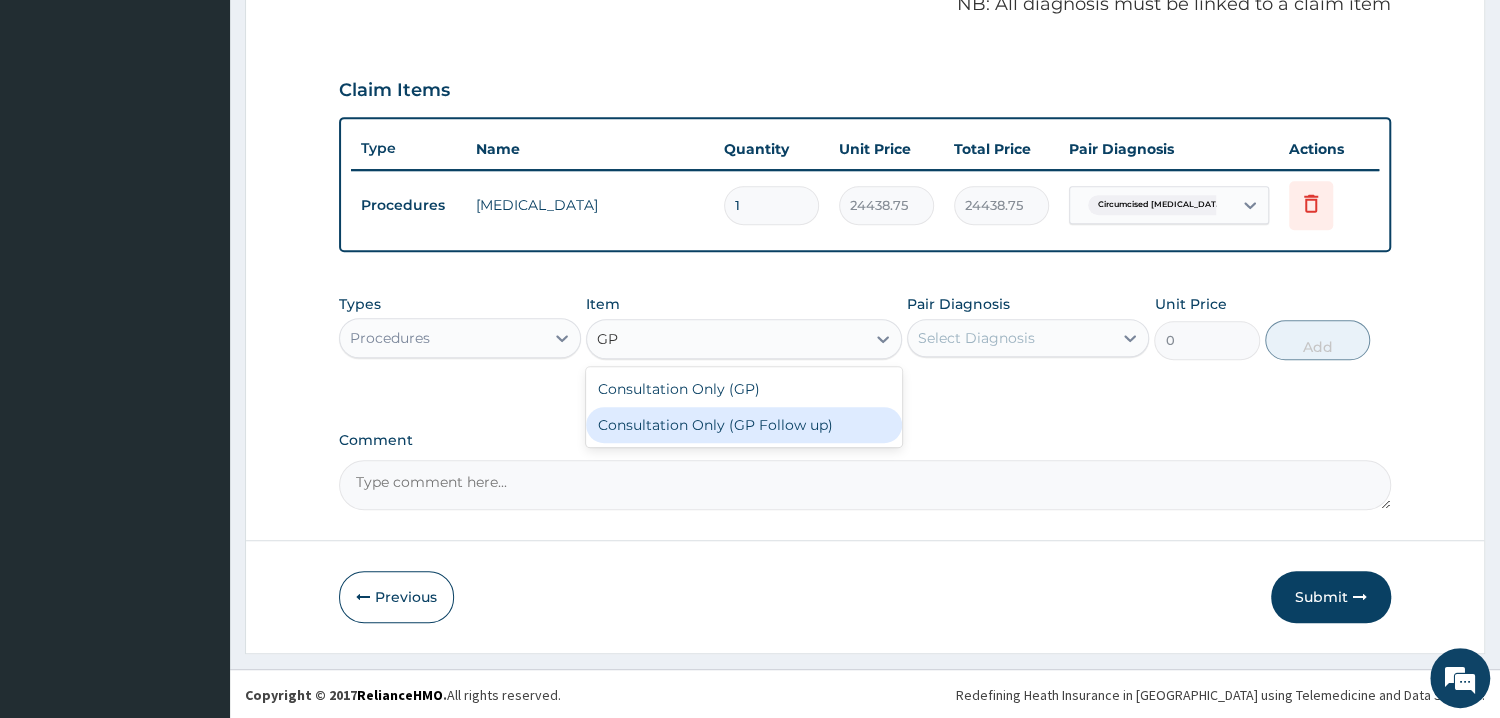 click on "Consultation Only (GP Follow up)" at bounding box center (744, 425) 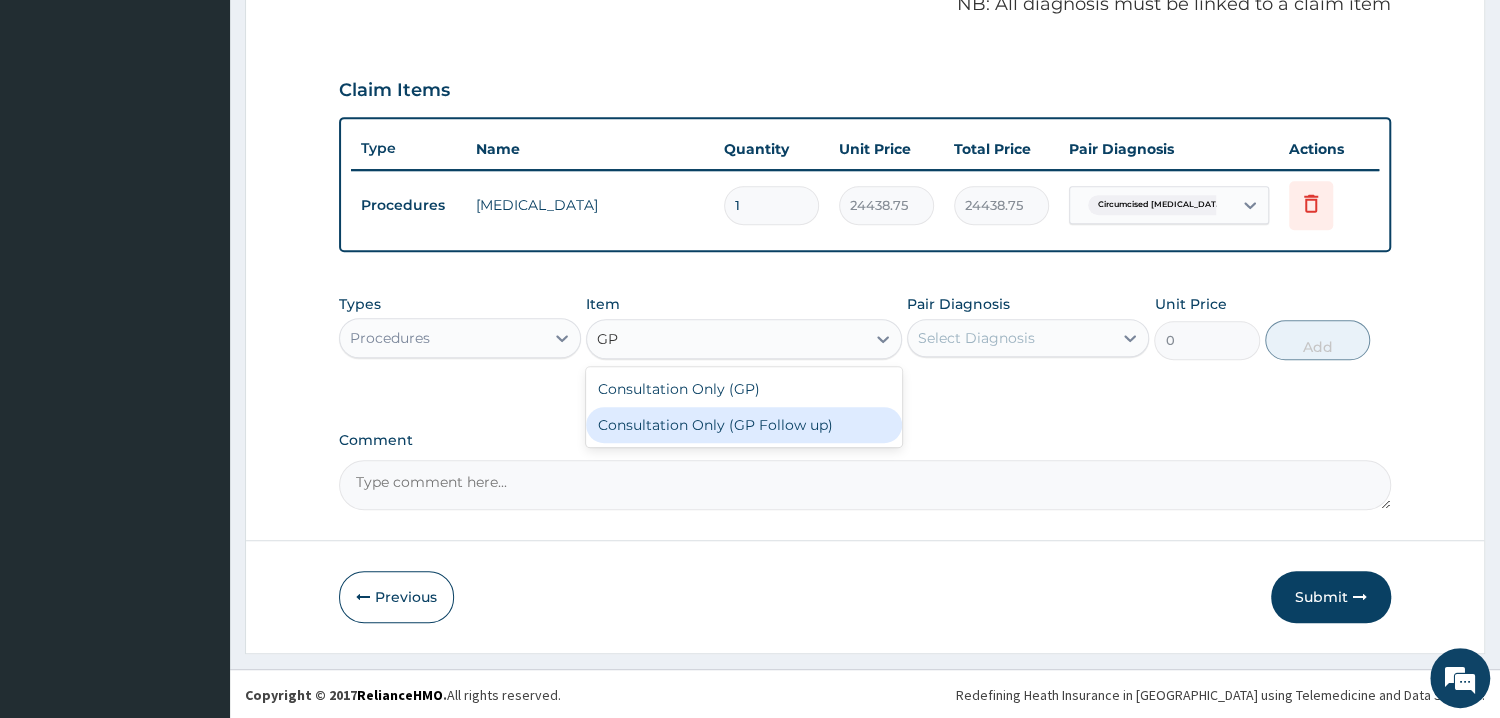 type 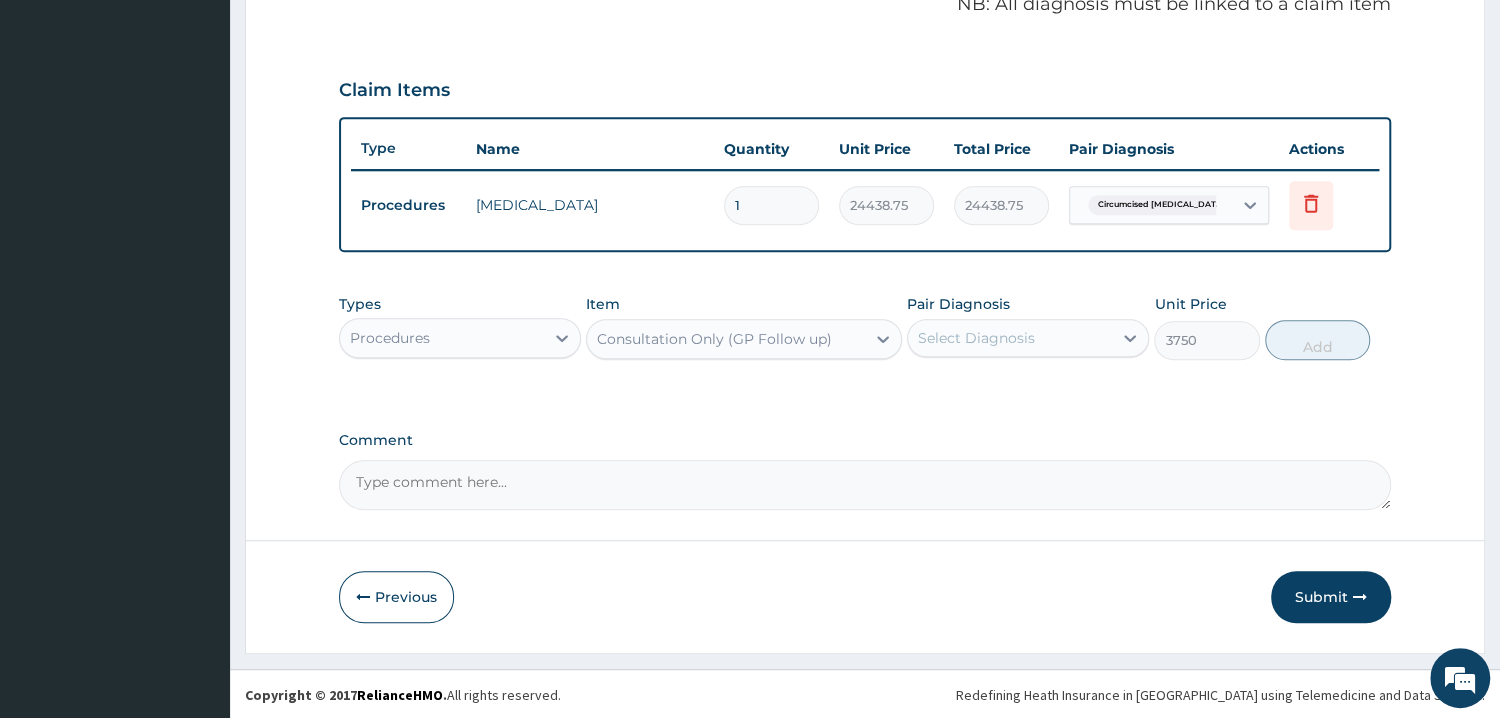 click on "Types Procedures Item option Consultation Only (GP Follow up), selected.   Select is focused ,type to refine list, press Down to open the menu,  Consultation Only (GP Follow up) Pair Diagnosis Select Diagnosis Unit Price 3750 Add" at bounding box center (865, 327) 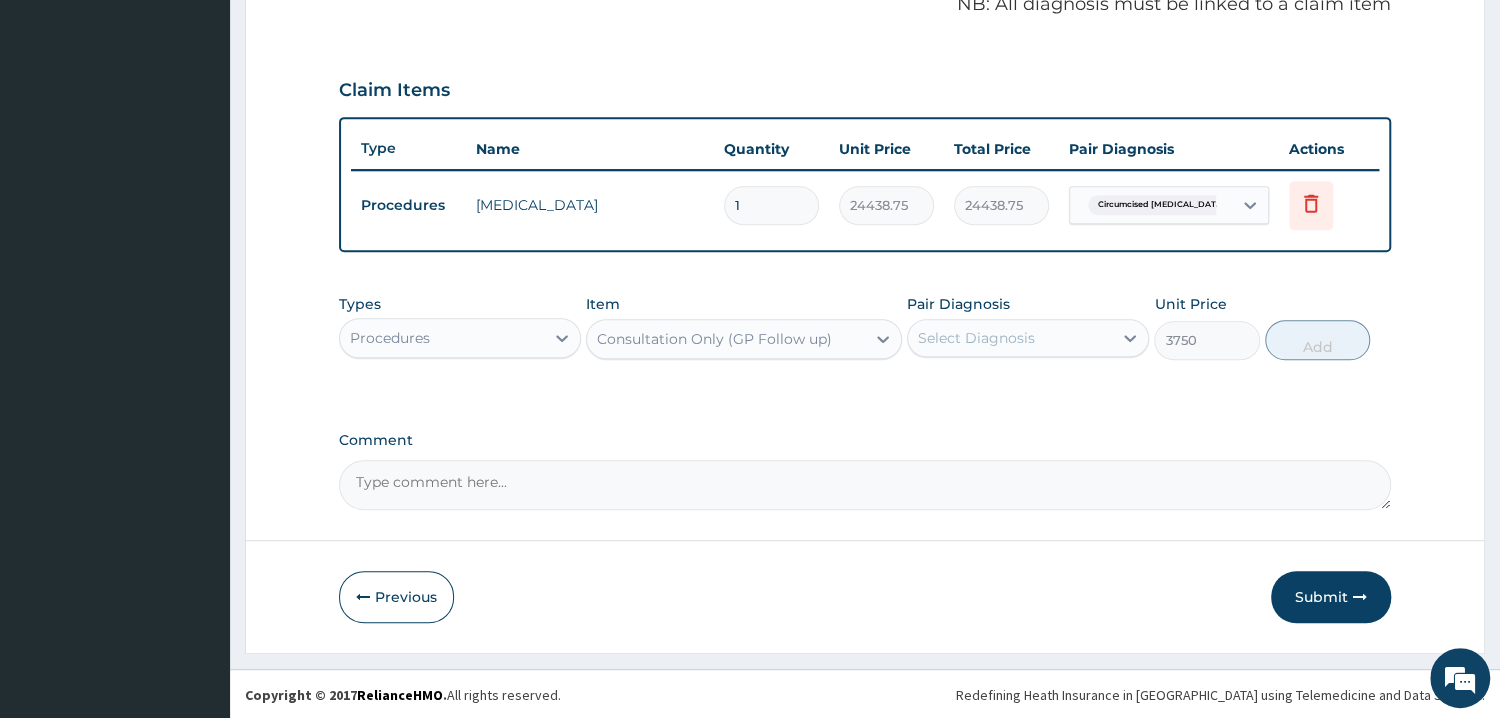 click on "Select Diagnosis" at bounding box center (1010, 338) 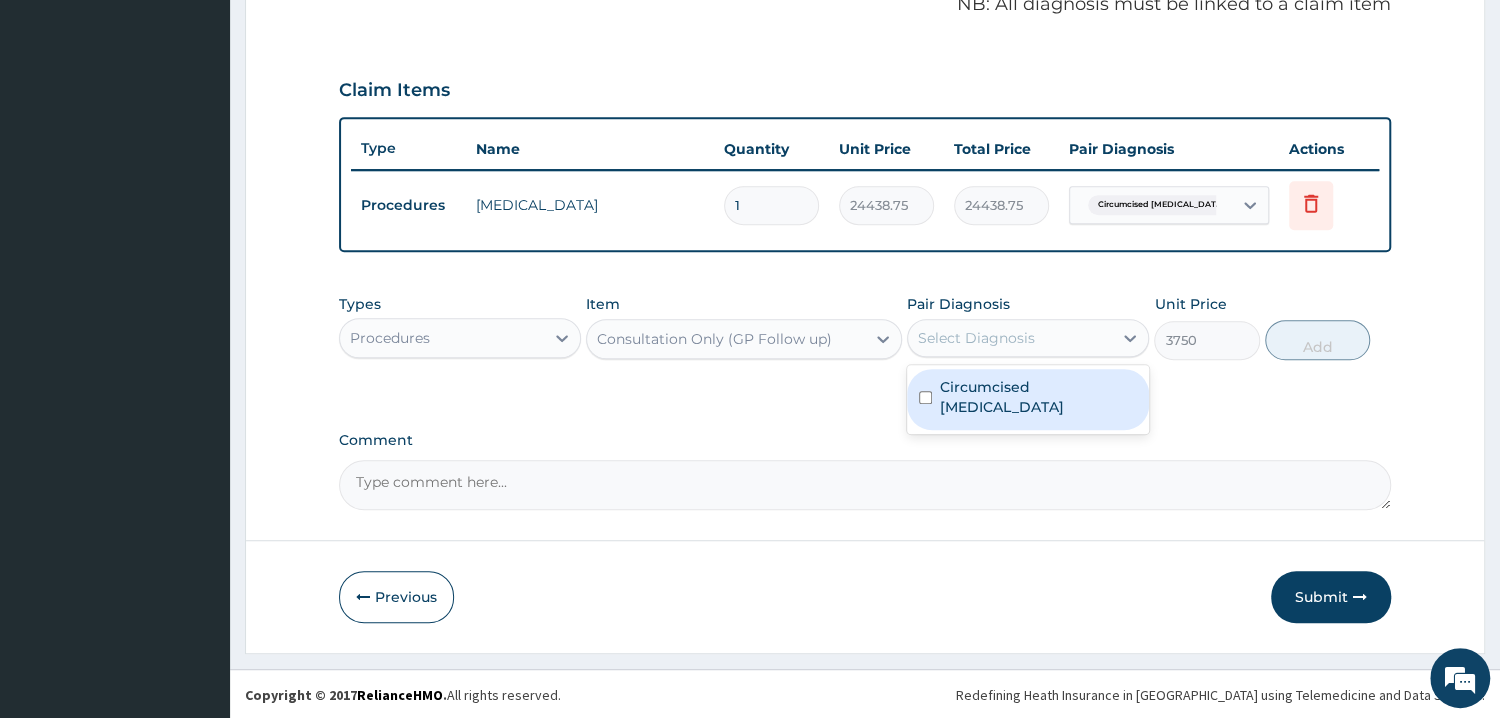 click on "Circumcised foreskin" at bounding box center (1038, 397) 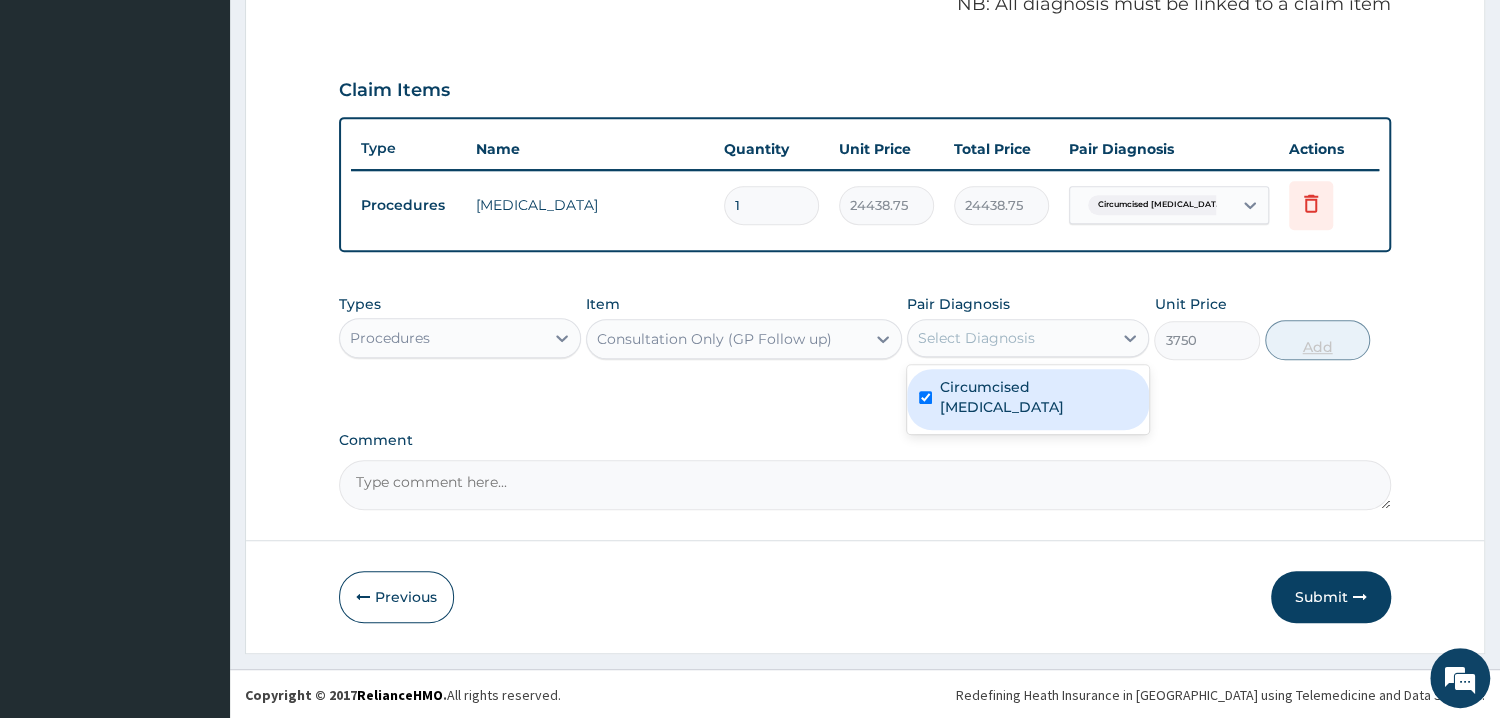 checkbox on "true" 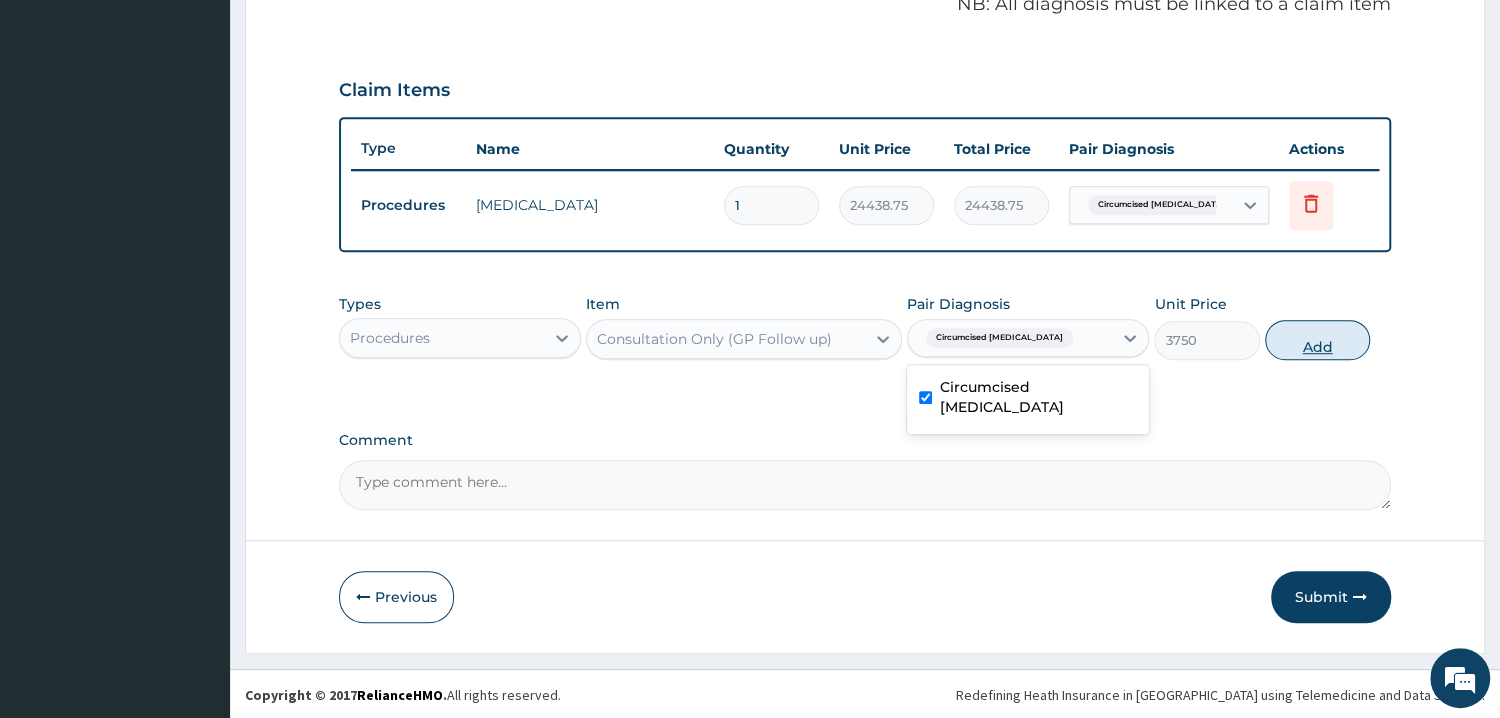click on "Add" at bounding box center [1317, 340] 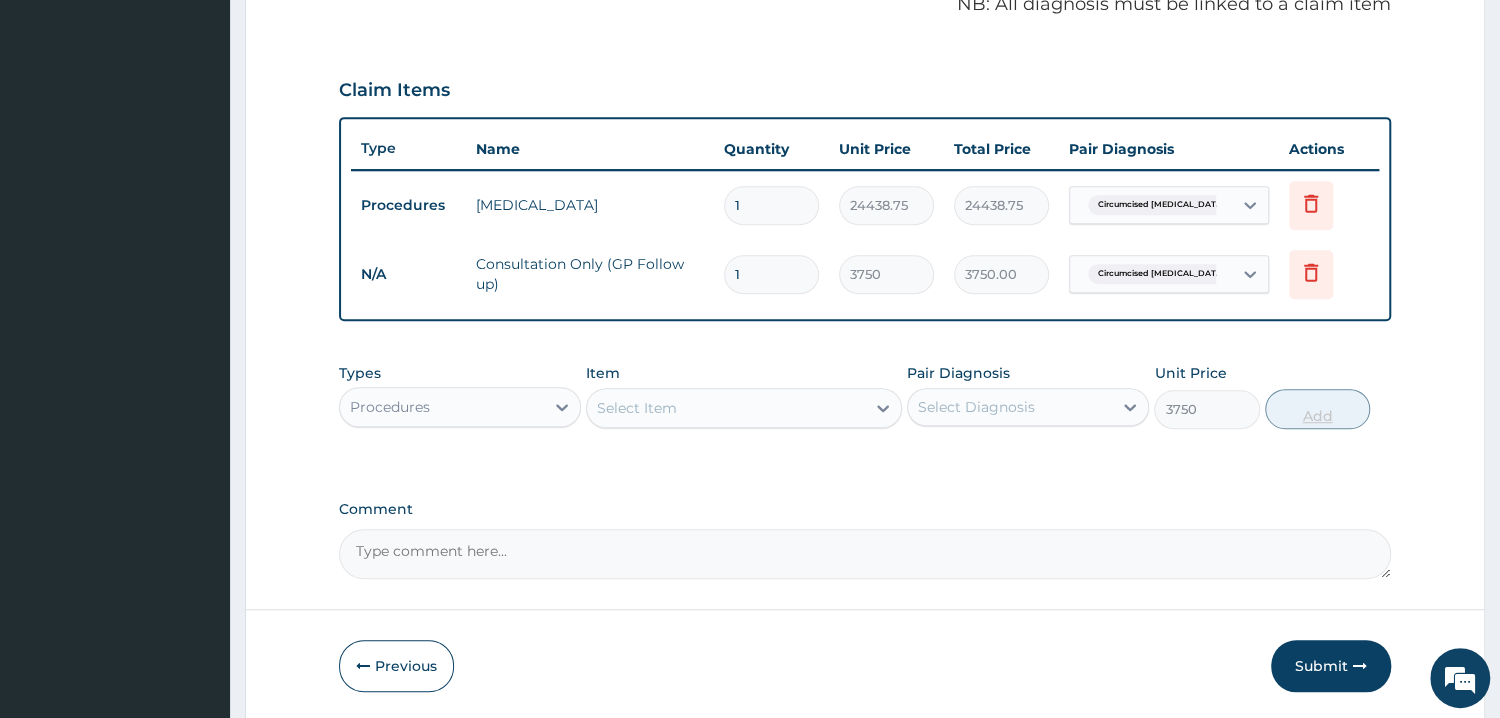 type on "0" 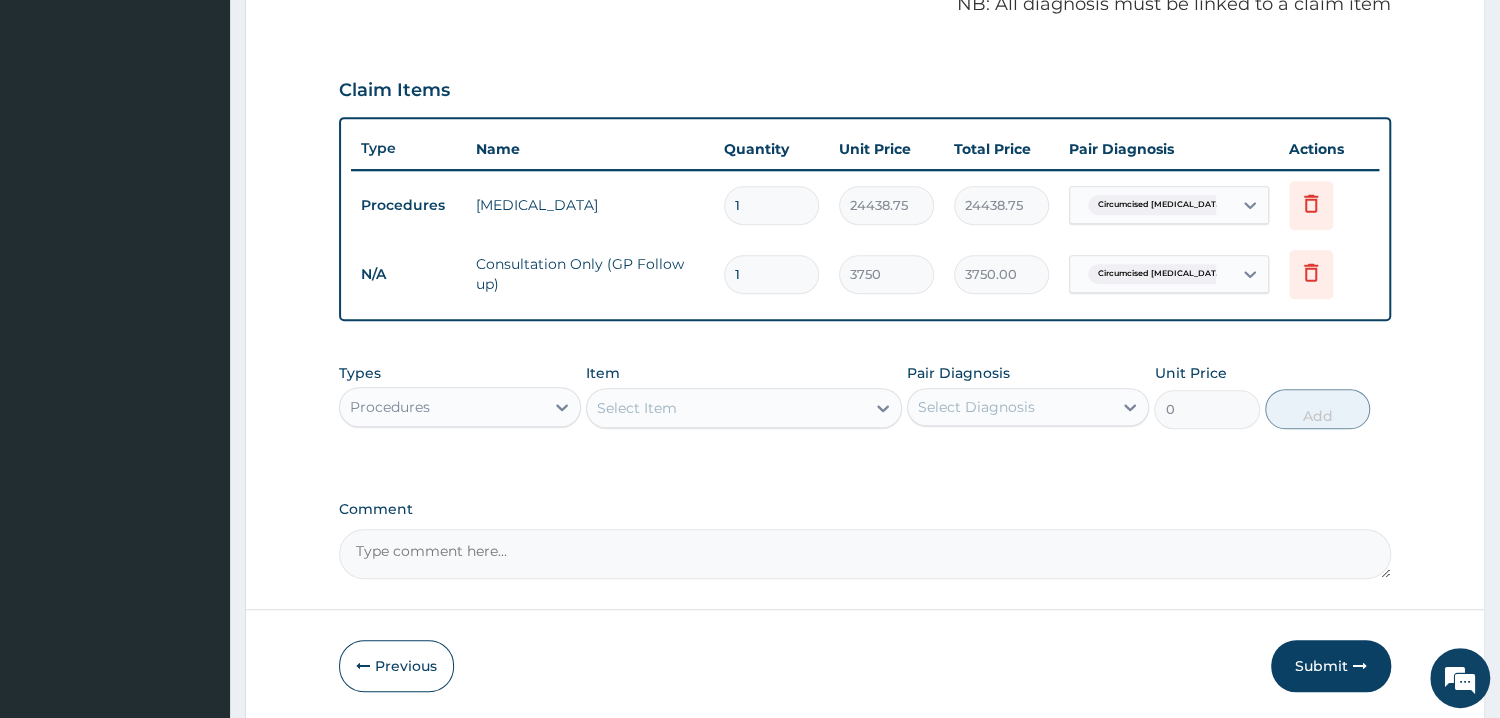 click on "Procedures" at bounding box center (442, 407) 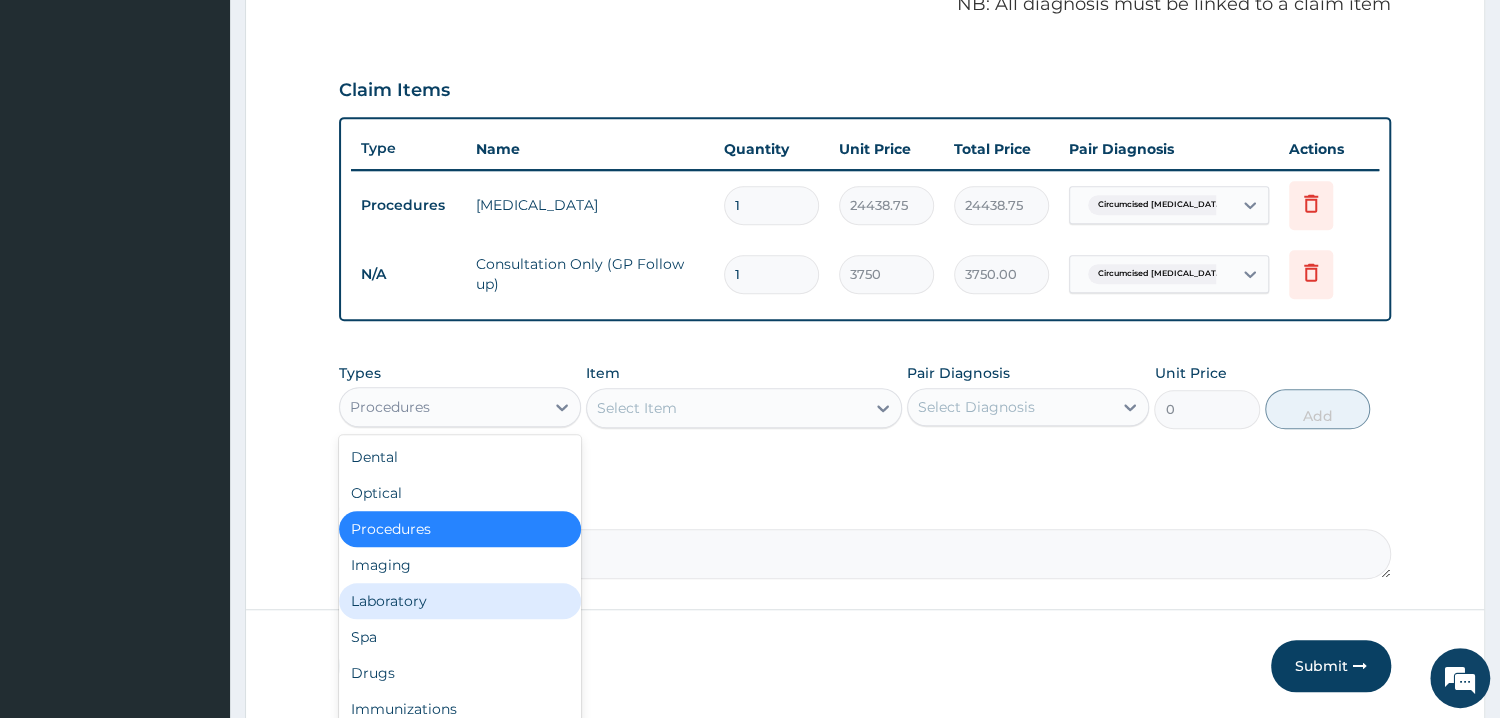 click on "Laboratory" at bounding box center [460, 601] 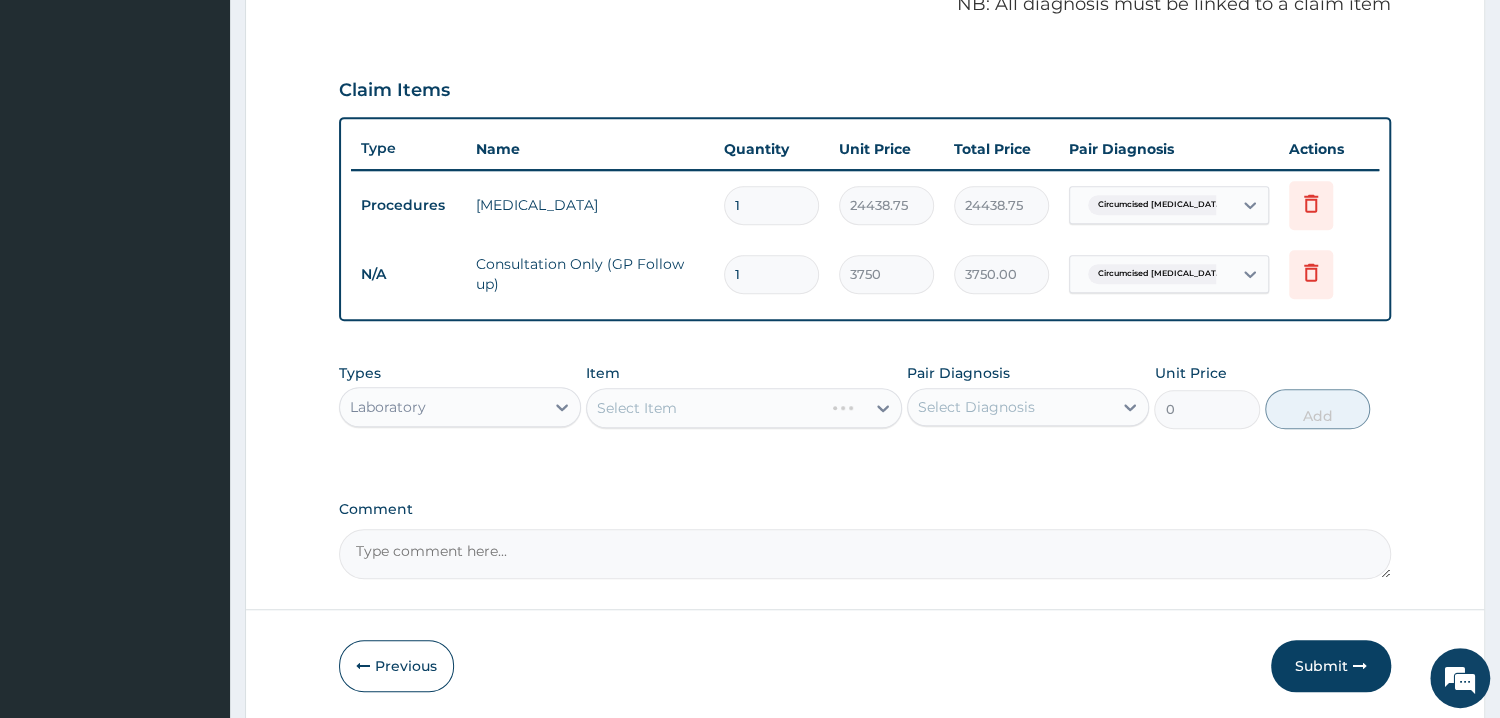 click on "Select Item" at bounding box center (744, 408) 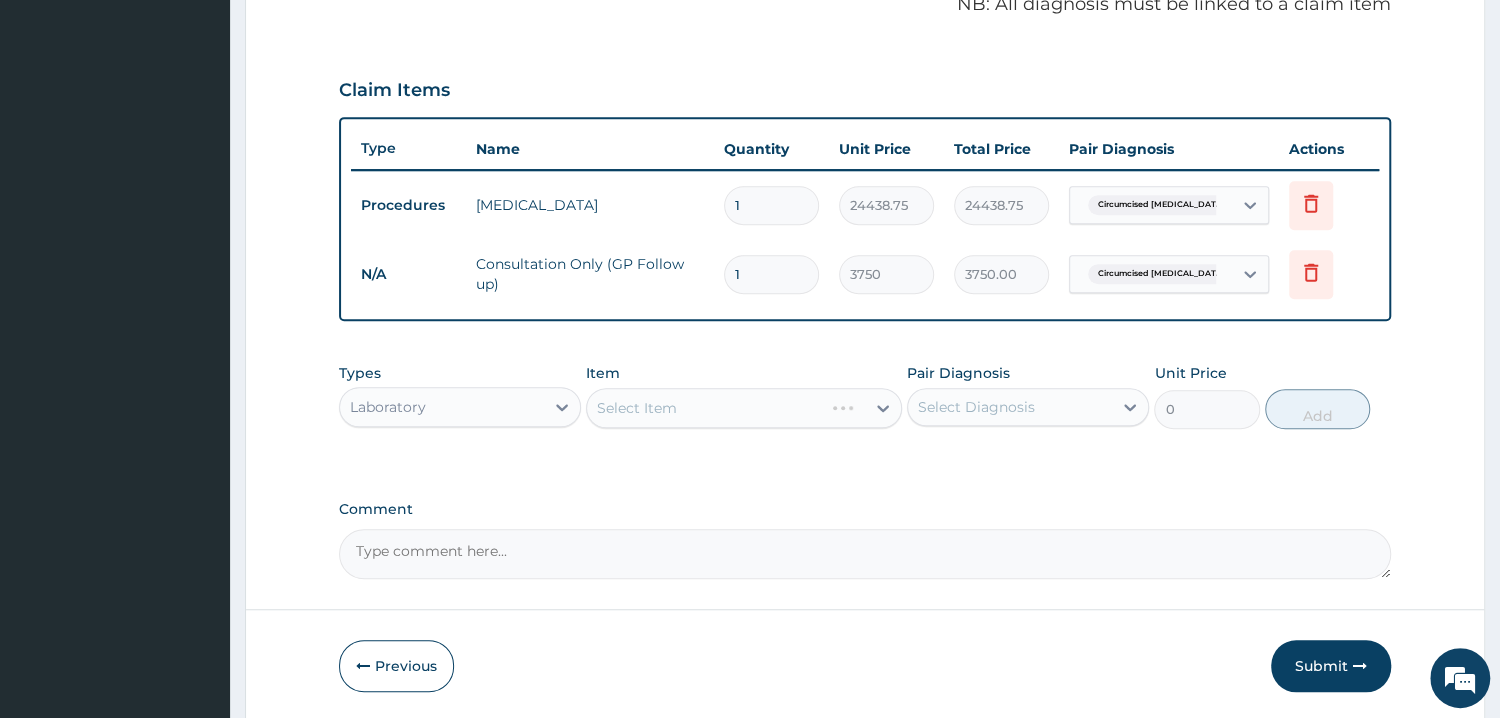 click on "Select Item" at bounding box center [744, 408] 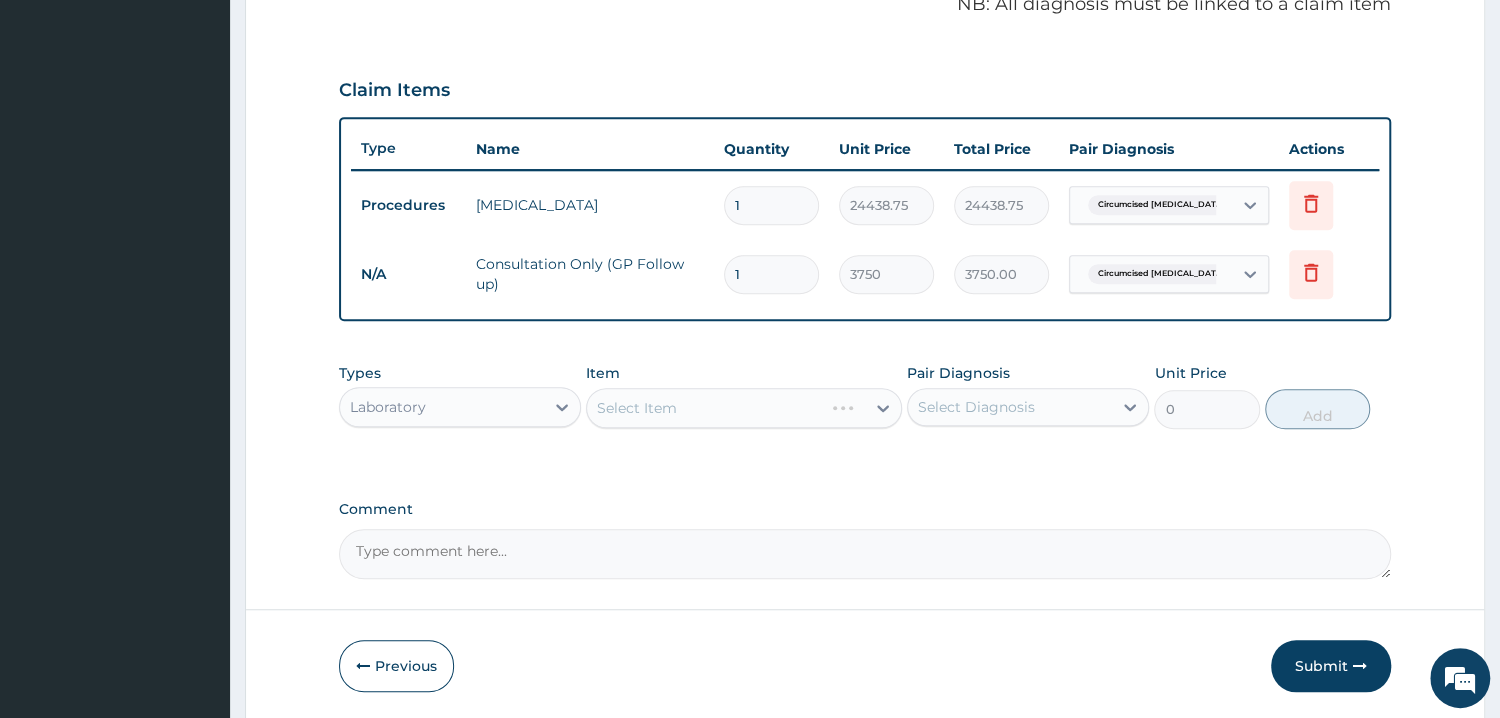 click on "Select Item" at bounding box center (744, 408) 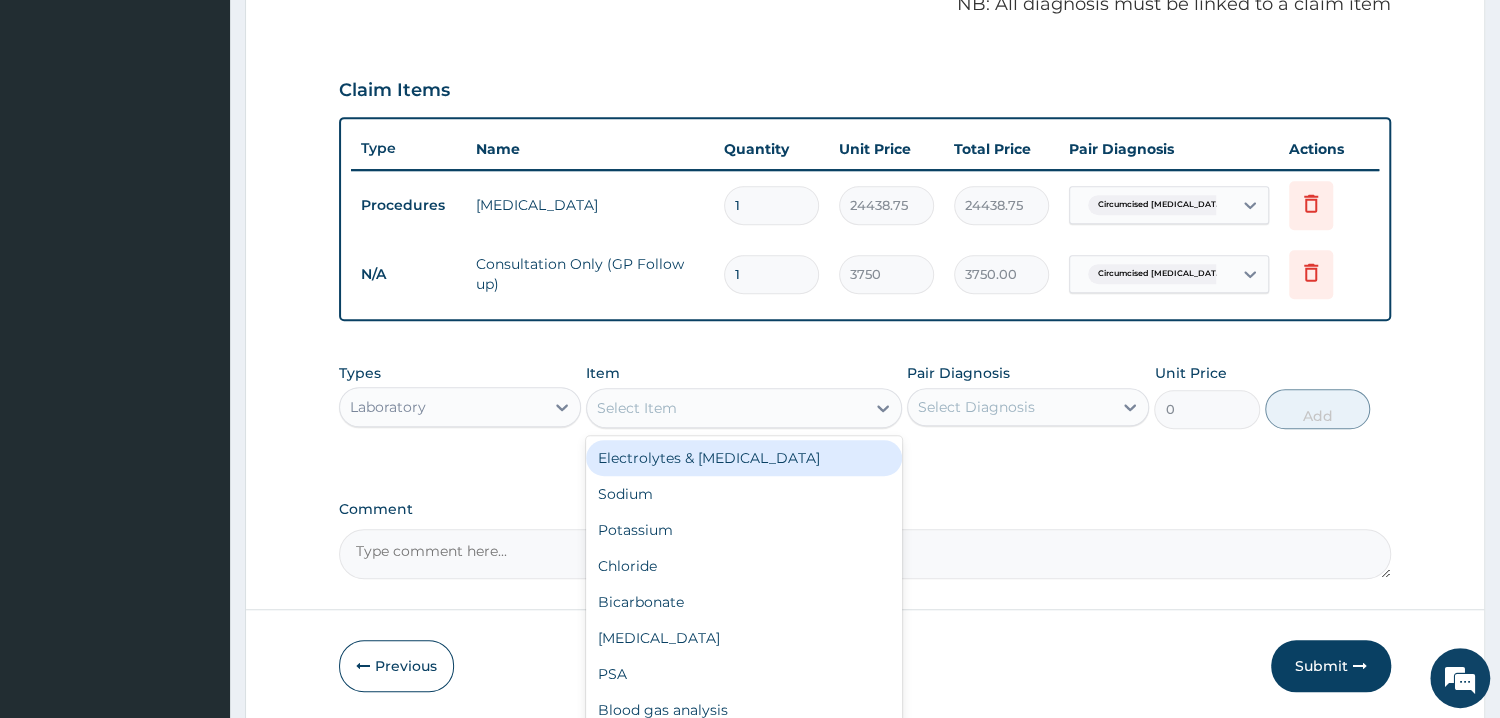 click on "Select Item" at bounding box center [726, 408] 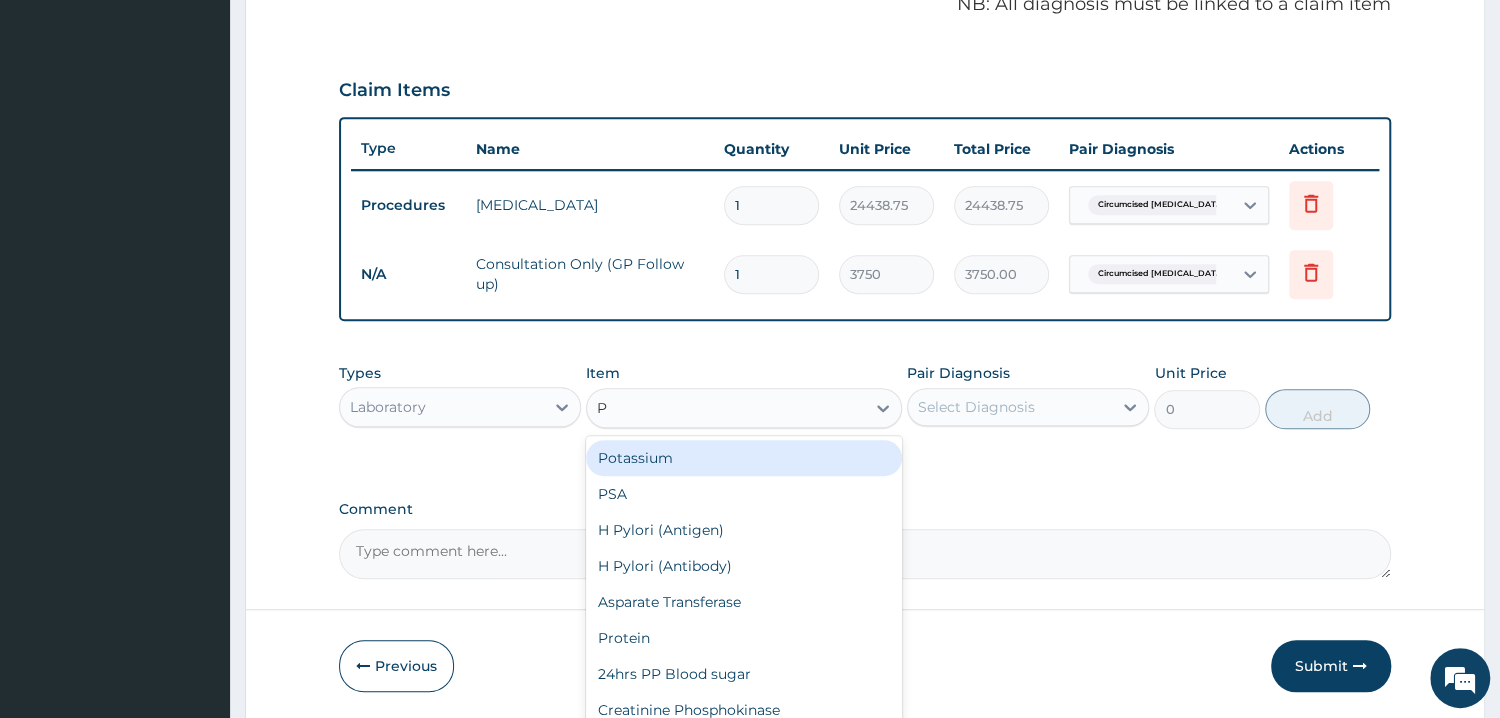 type on "PC" 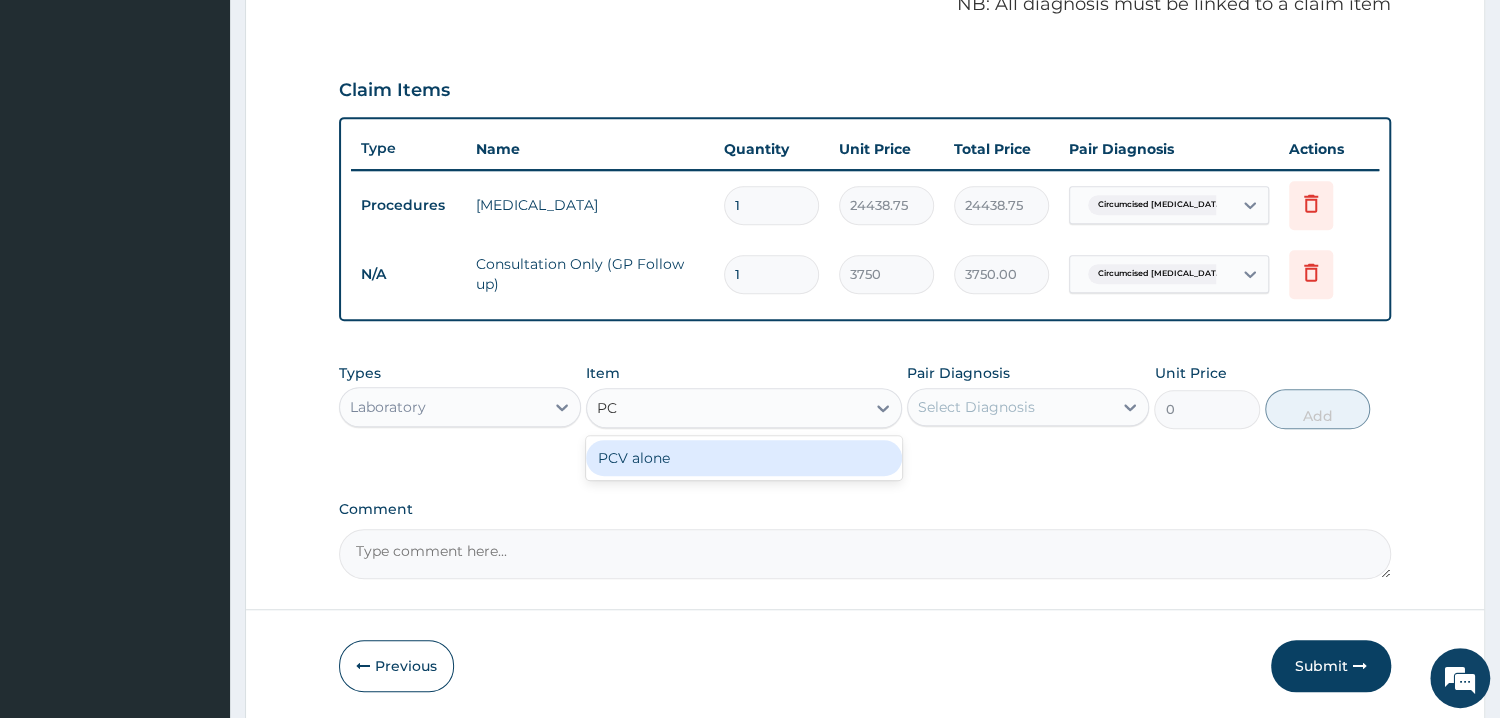 drag, startPoint x: 609, startPoint y: 449, endPoint x: 928, endPoint y: 408, distance: 321.624 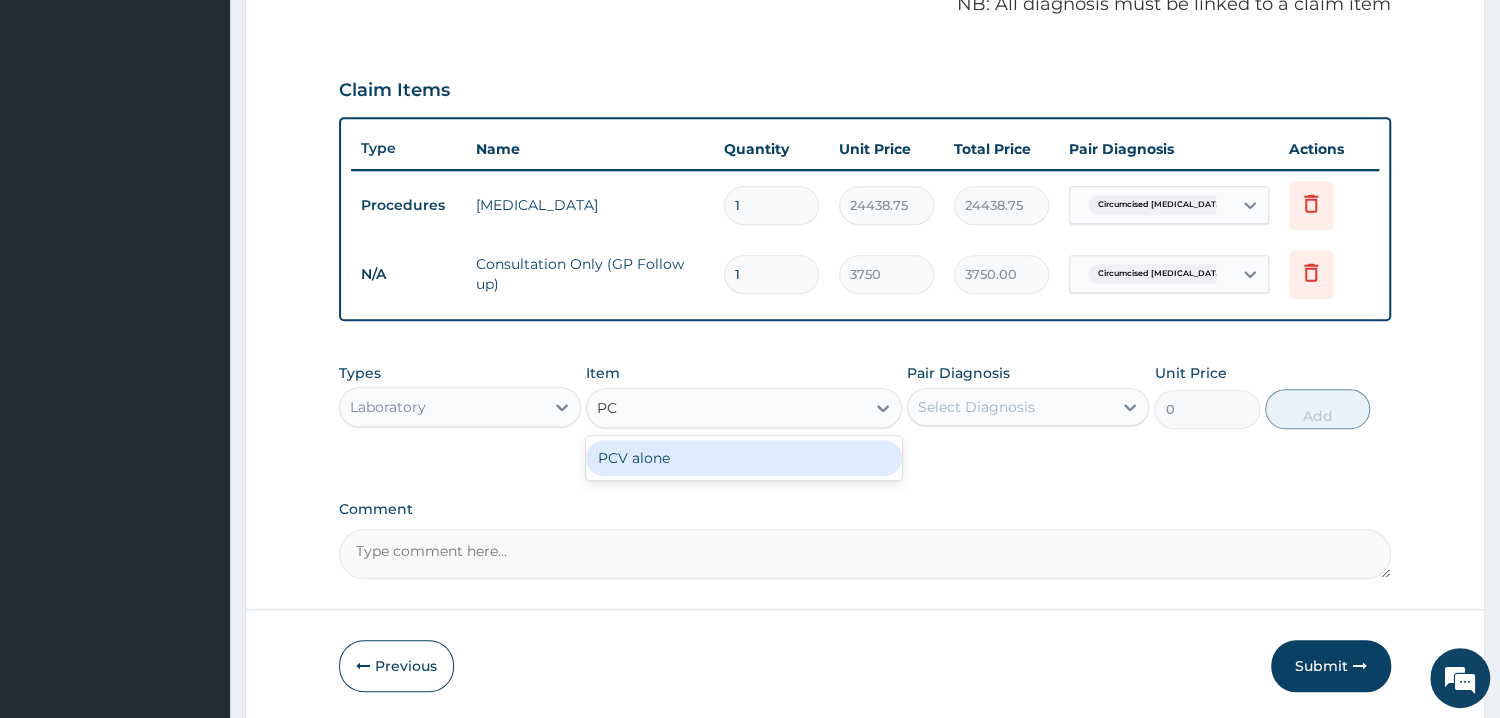 click on "PCV alone" at bounding box center [744, 458] 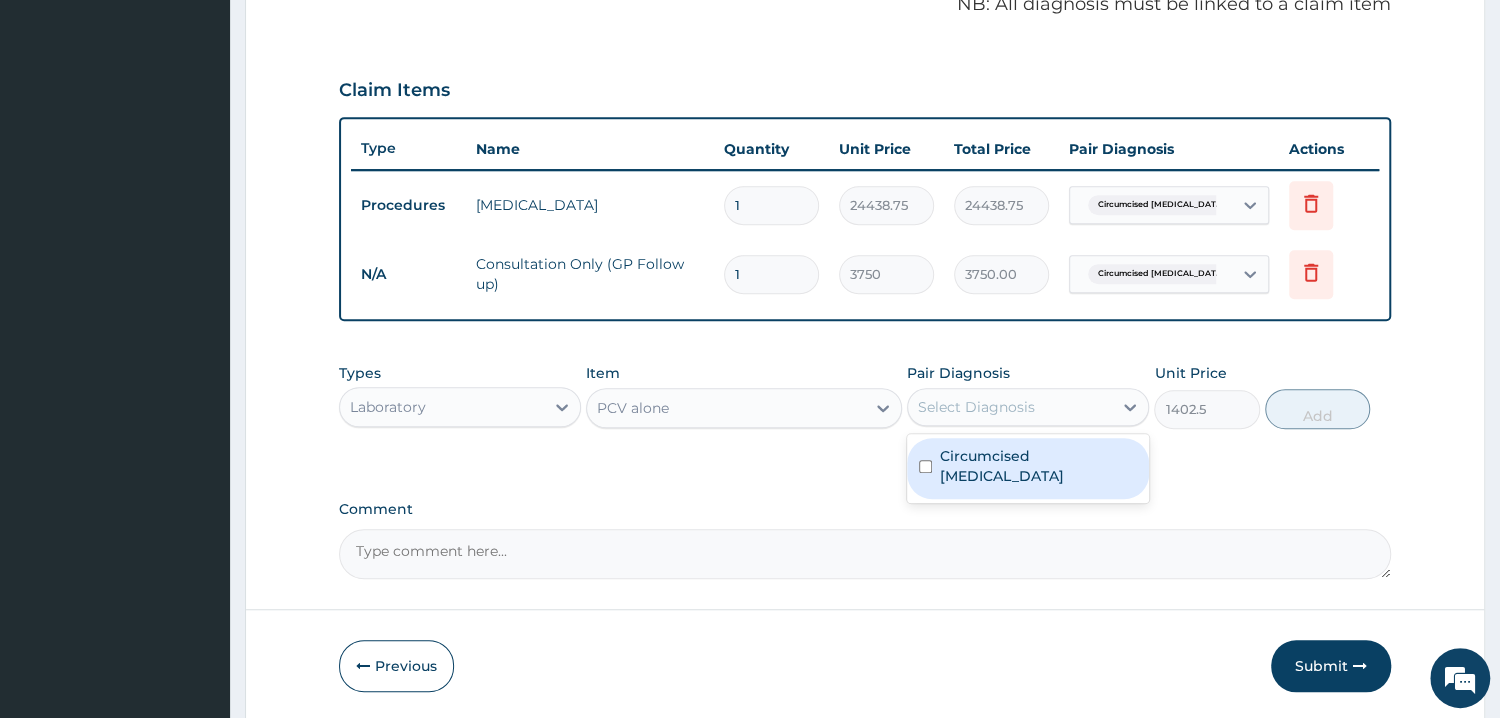 click on "Select Diagnosis" at bounding box center [976, 407] 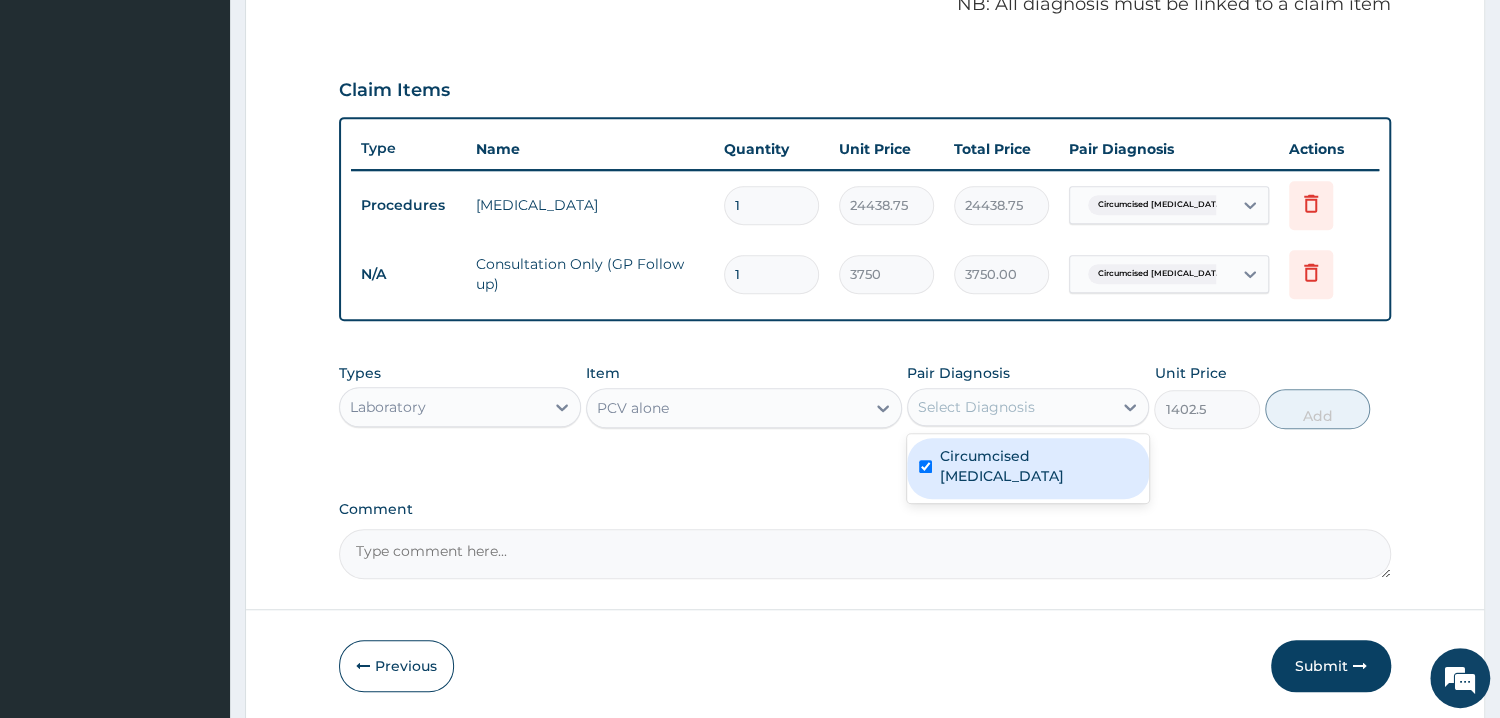 checkbox on "true" 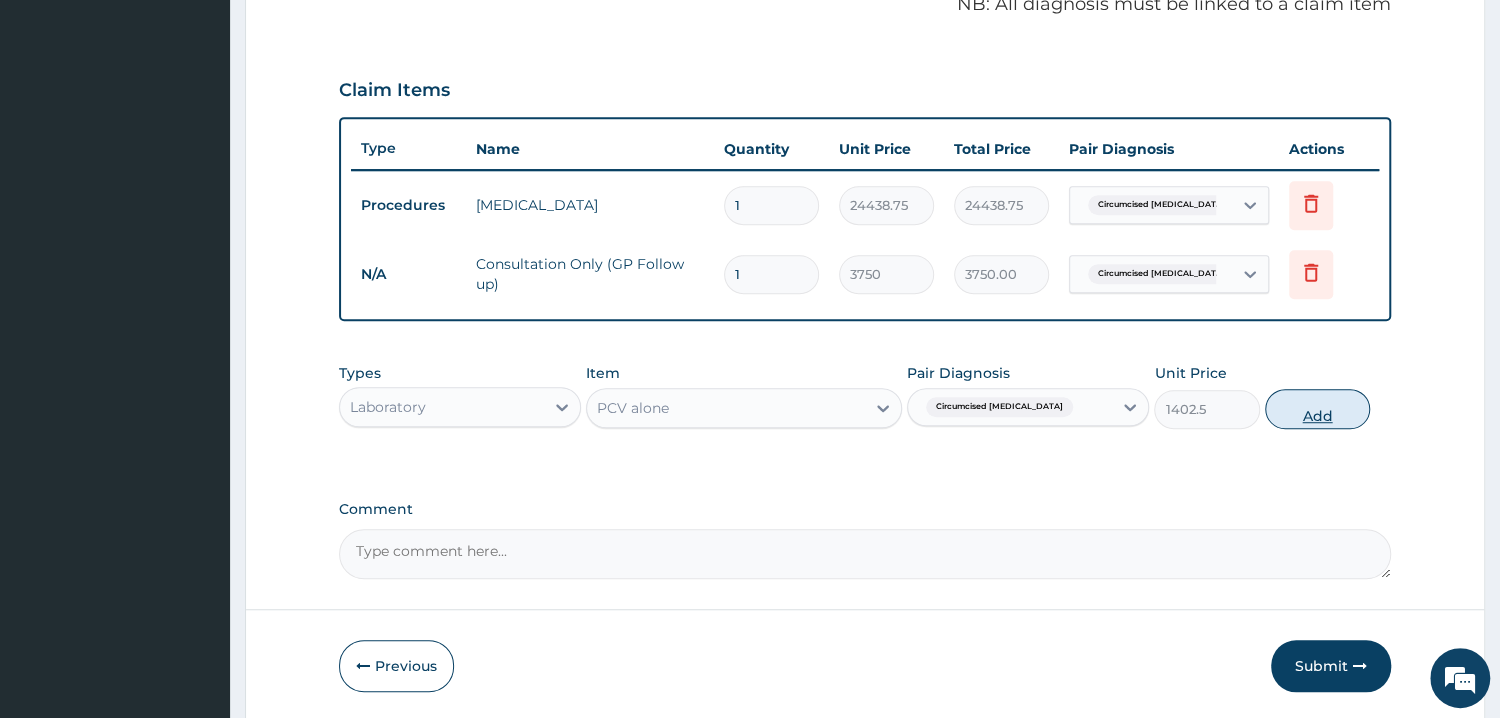 click on "Add" at bounding box center [1317, 409] 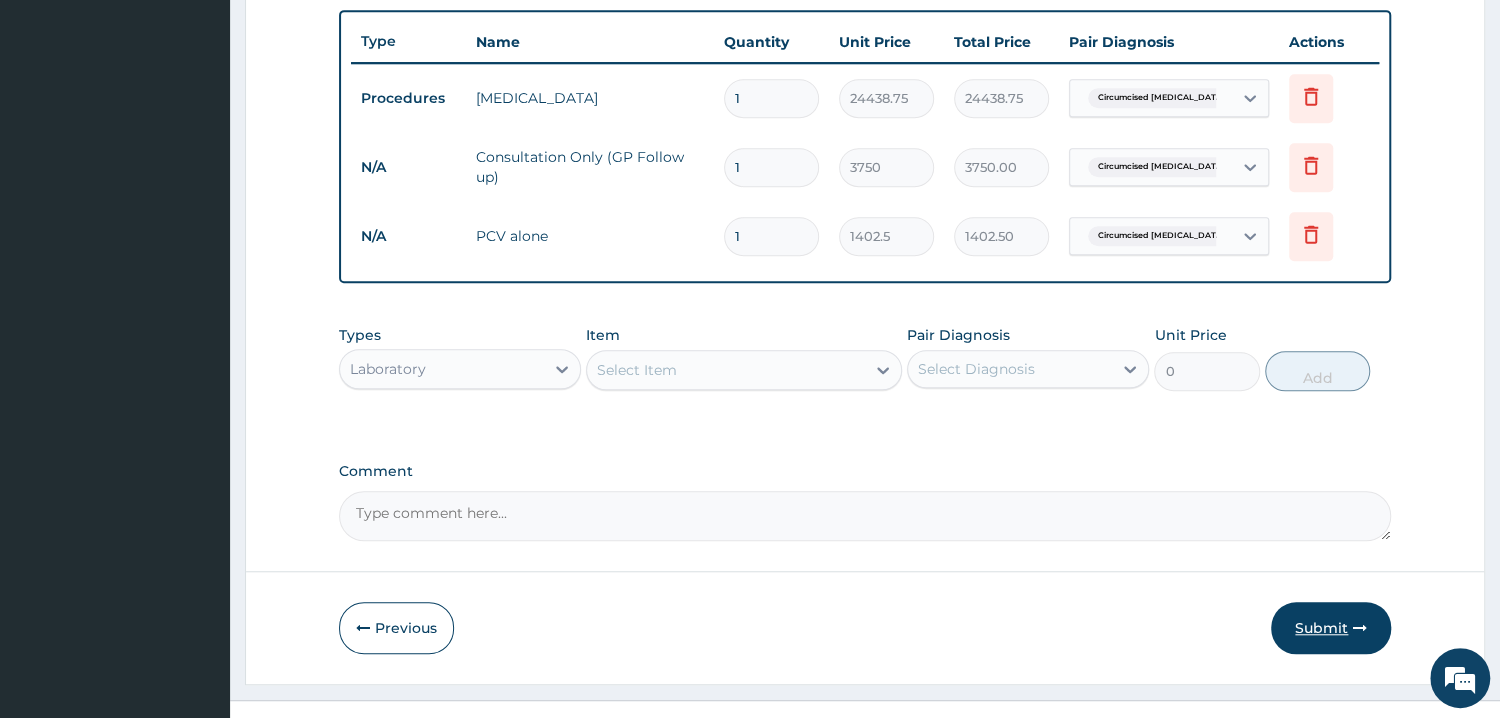 click on "Submit" at bounding box center (1331, 628) 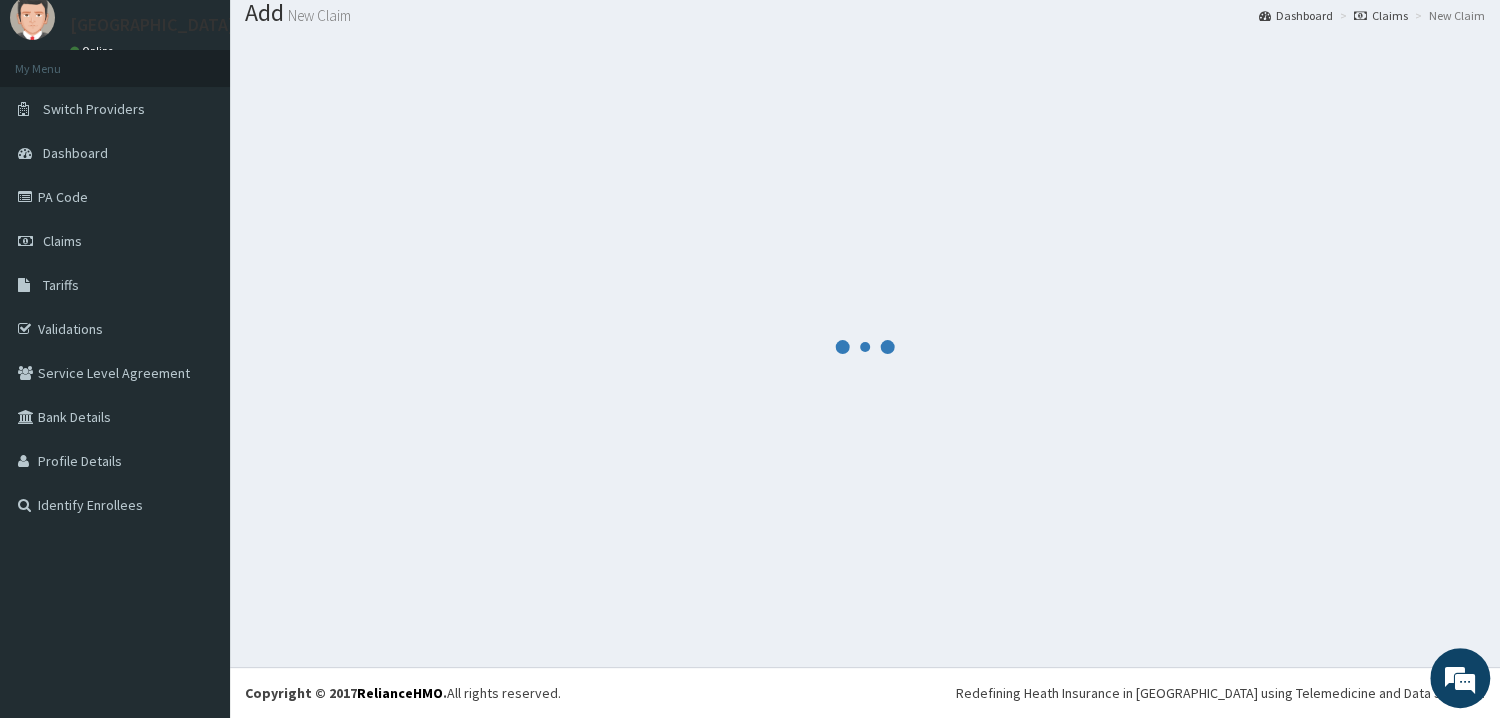 scroll, scrollTop: 64, scrollLeft: 0, axis: vertical 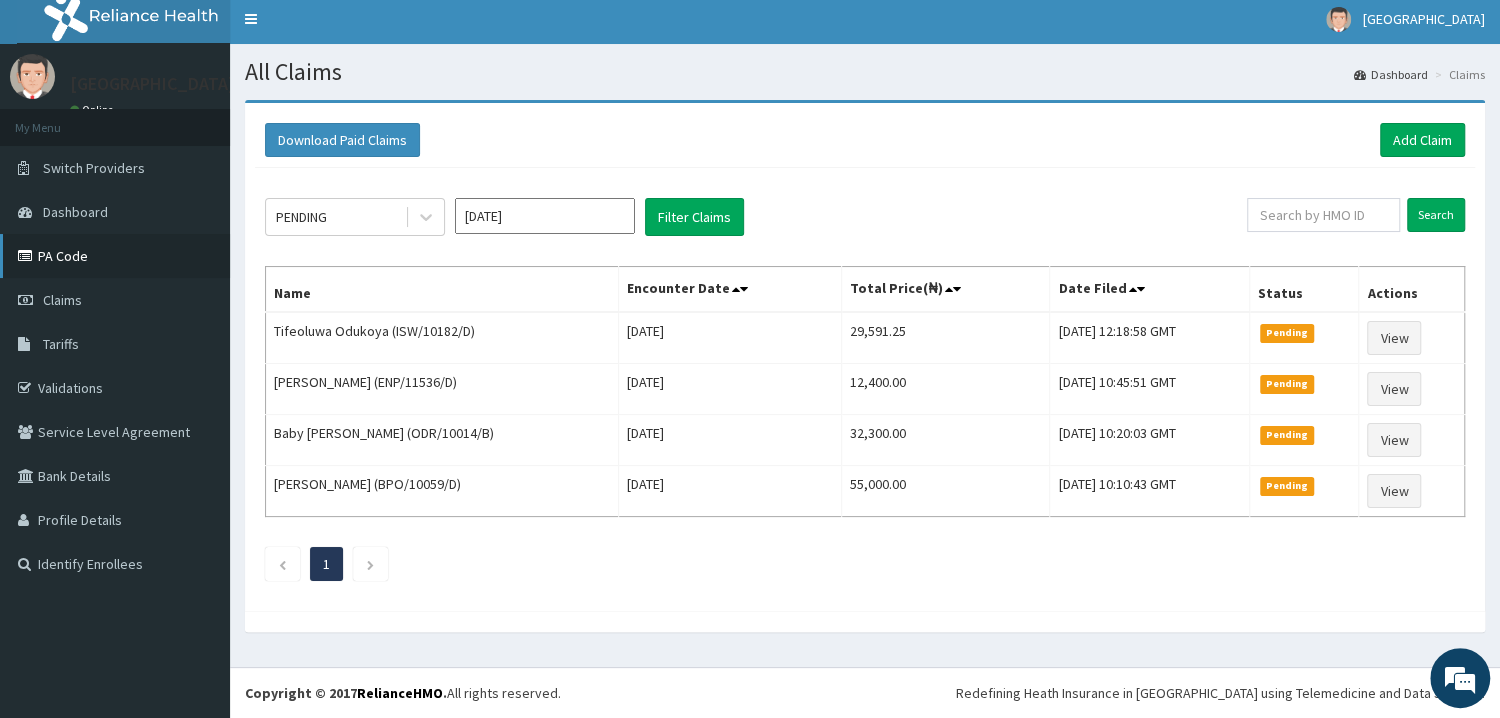 click on "PA Code" at bounding box center (115, 256) 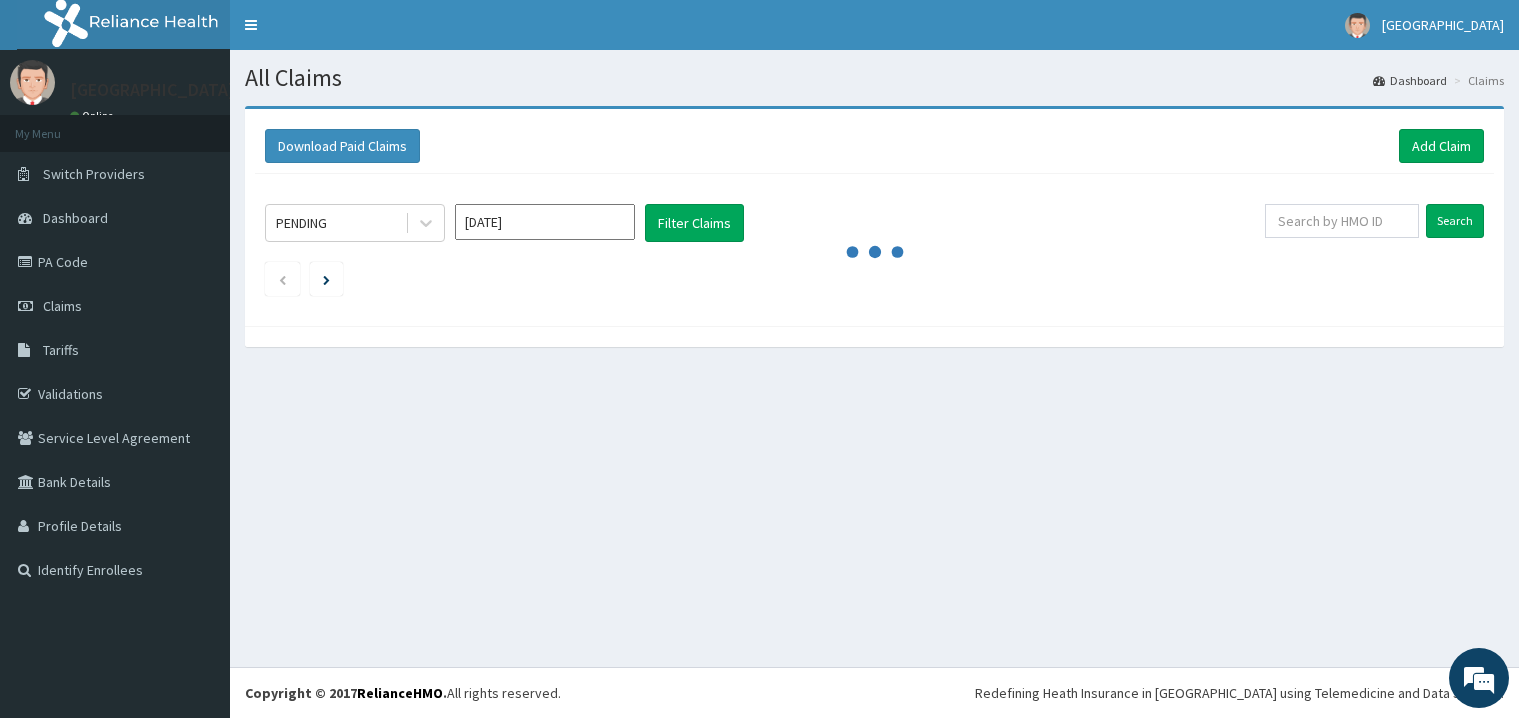 click on "Add Claim" at bounding box center [1441, 146] 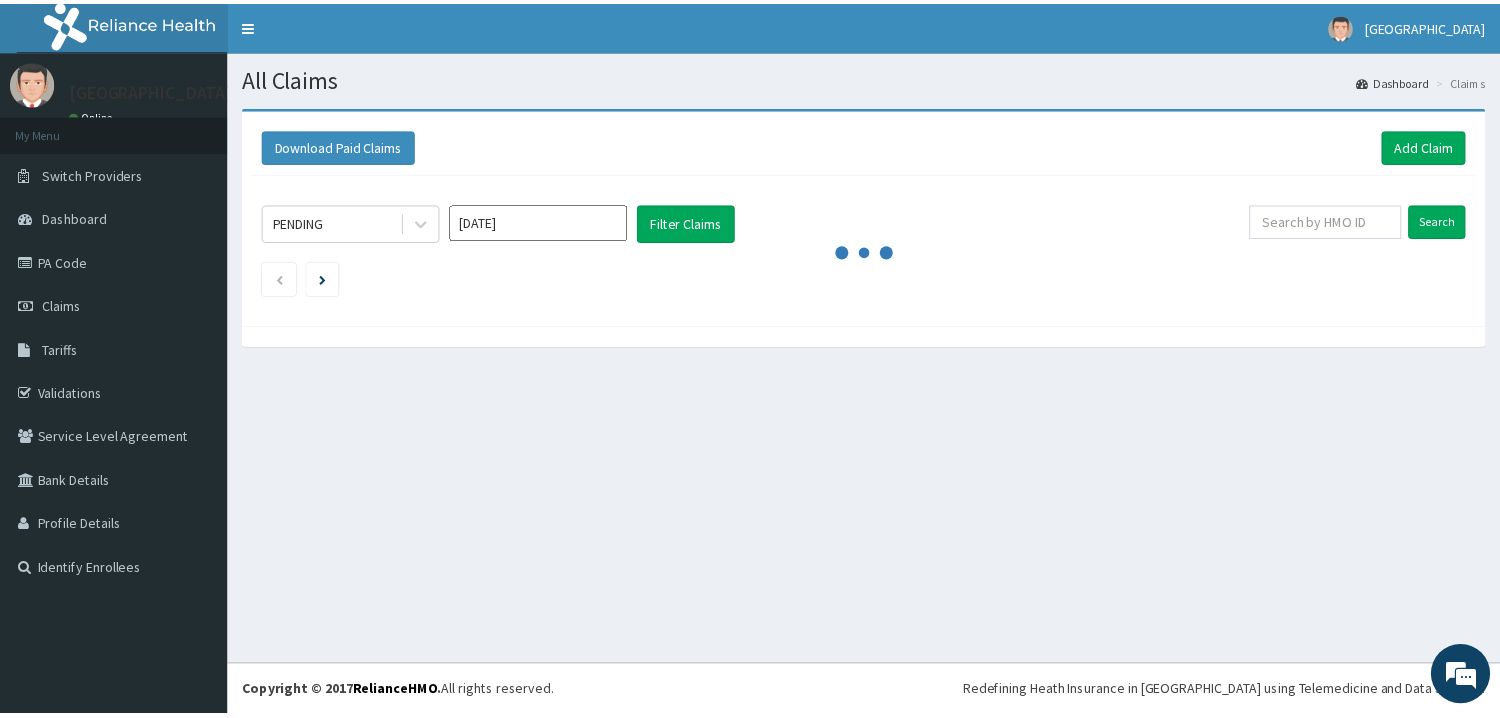 scroll, scrollTop: 0, scrollLeft: 0, axis: both 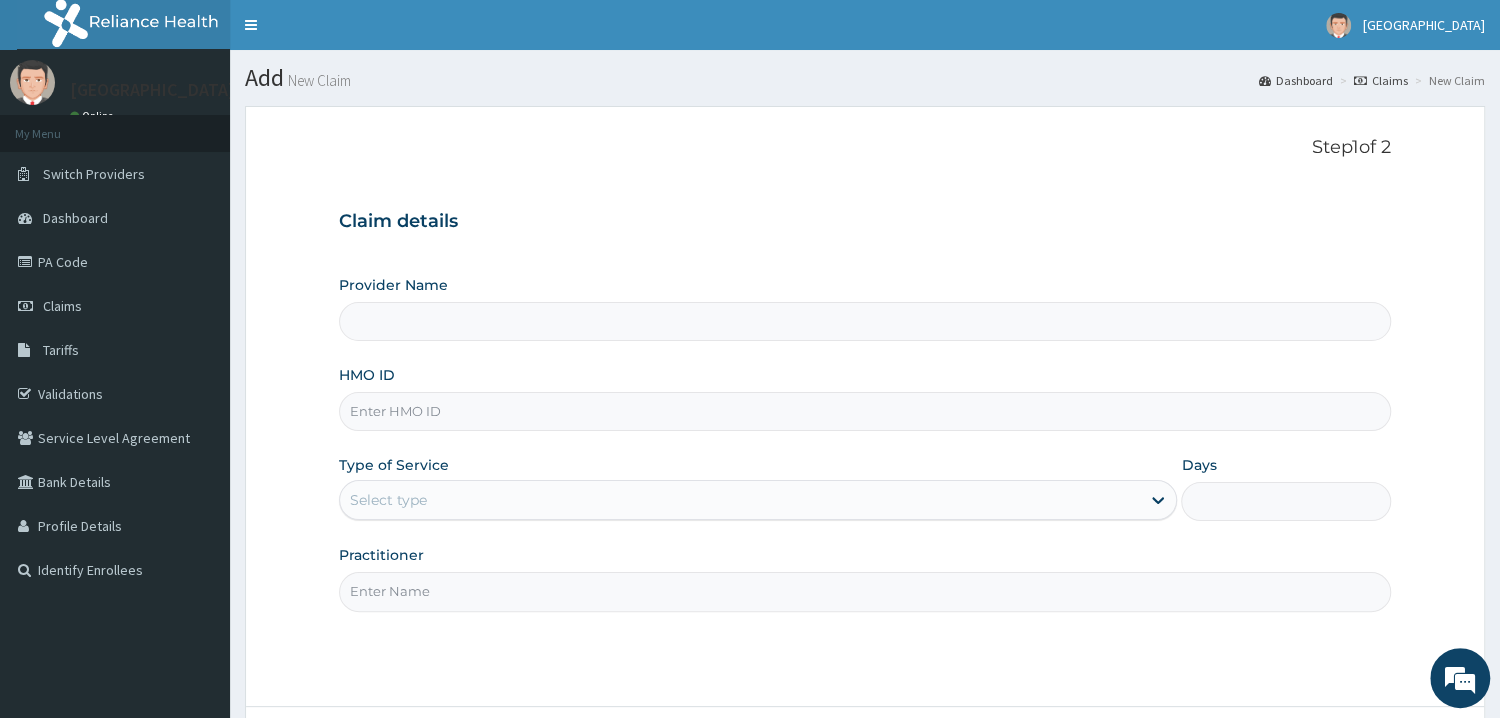 click on "HMO ID" at bounding box center [865, 411] 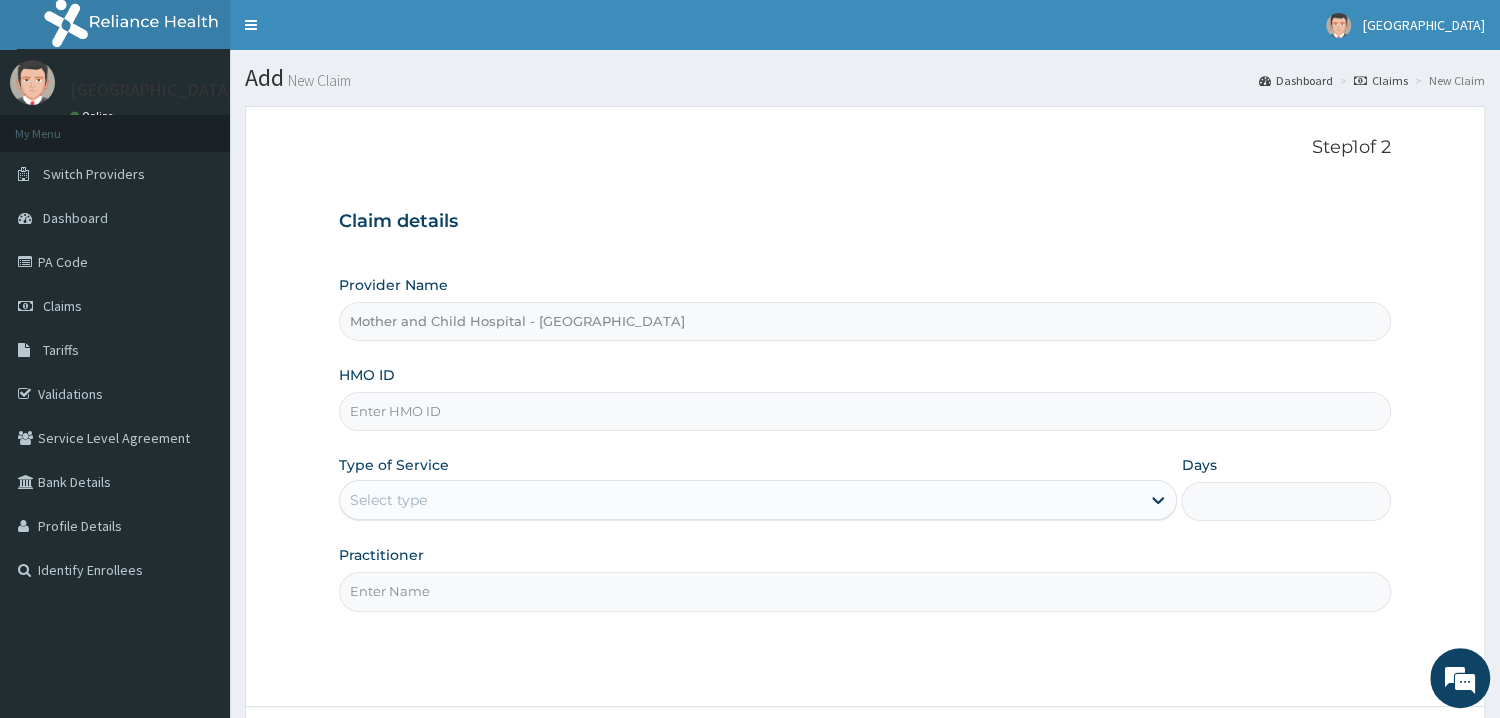 type on "D" 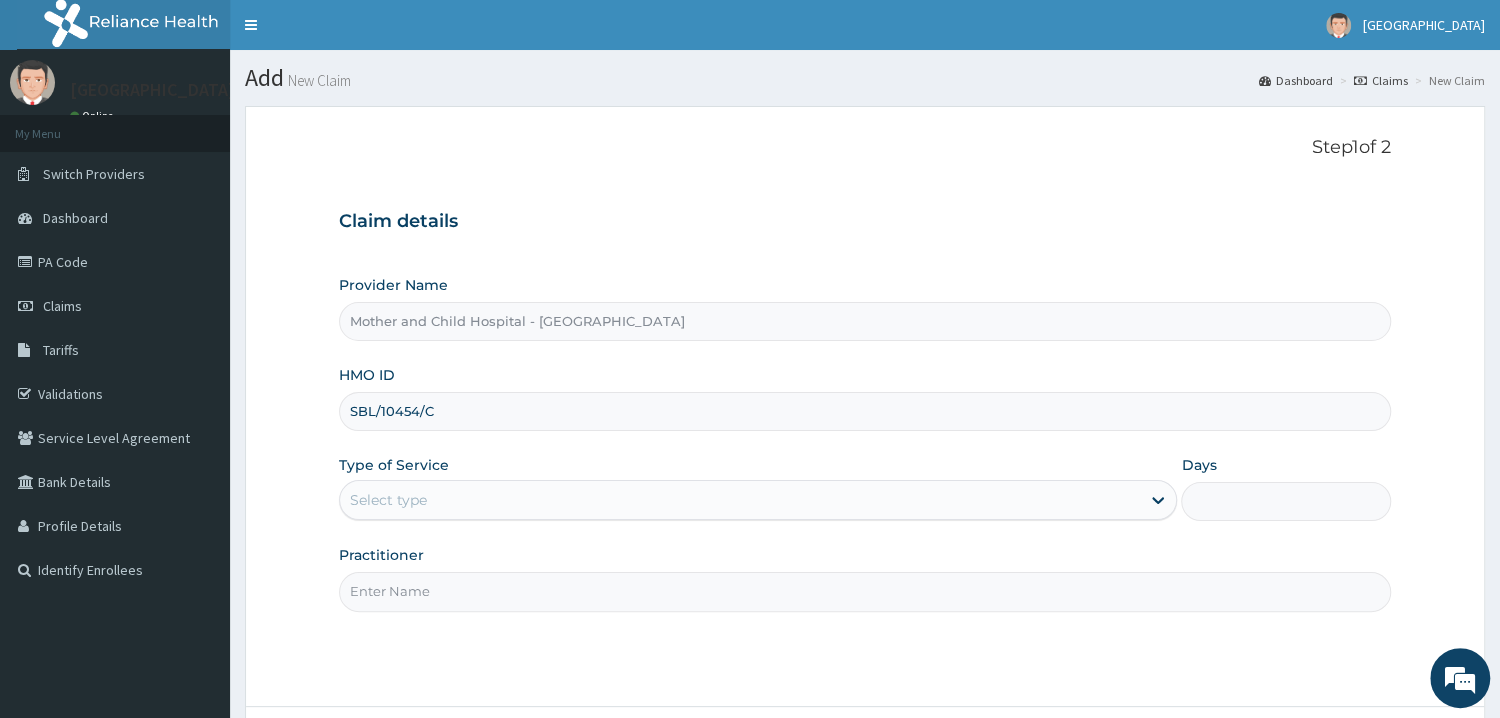 type on "SBL/10454/C" 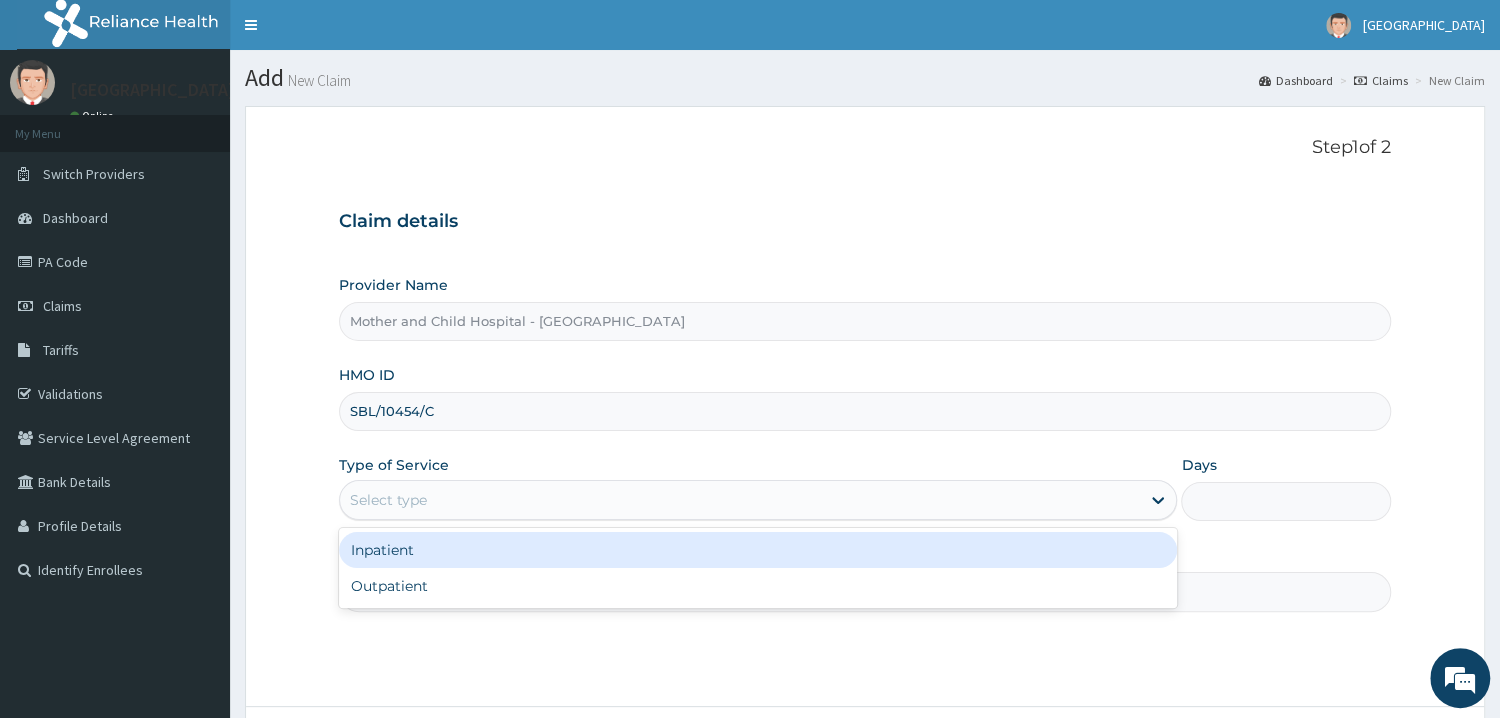 click on "Select type" at bounding box center [740, 500] 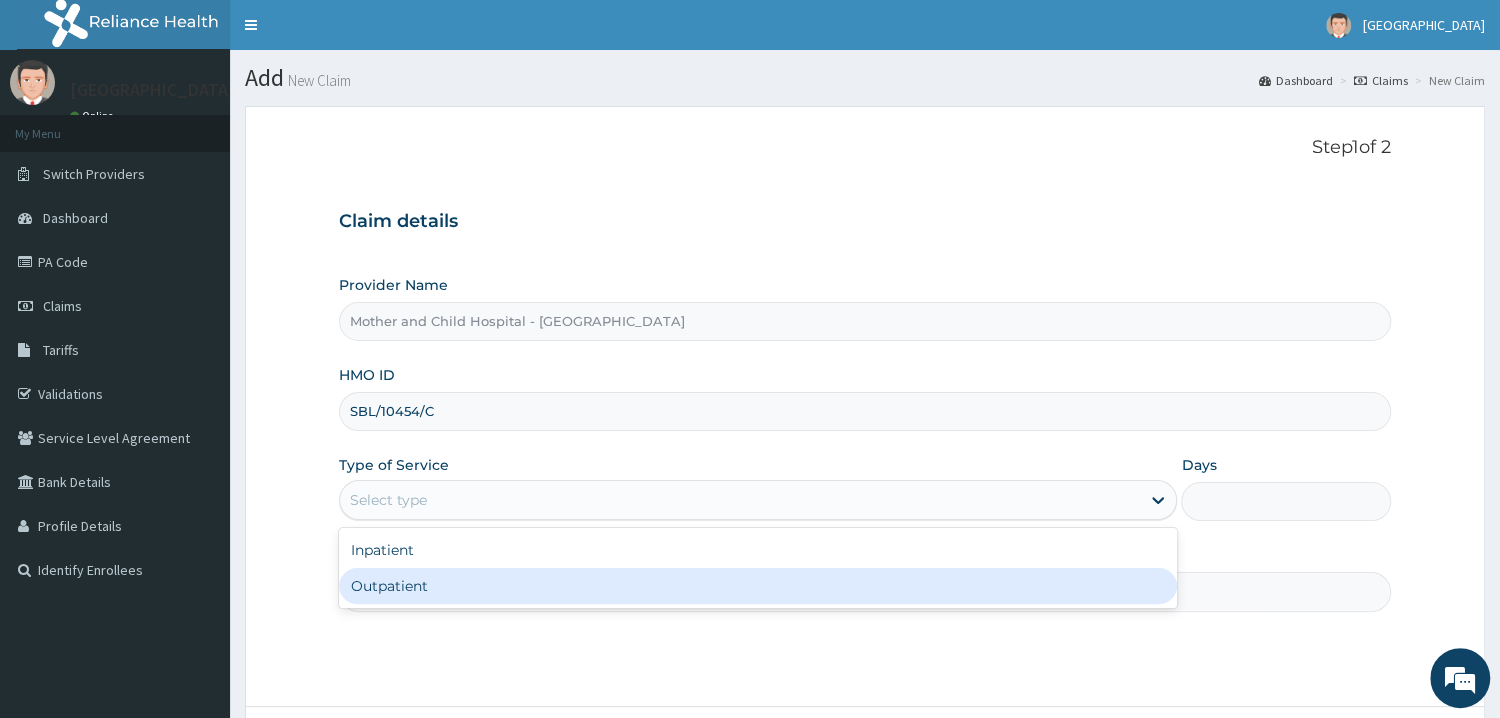 click on "Outpatient" at bounding box center (758, 586) 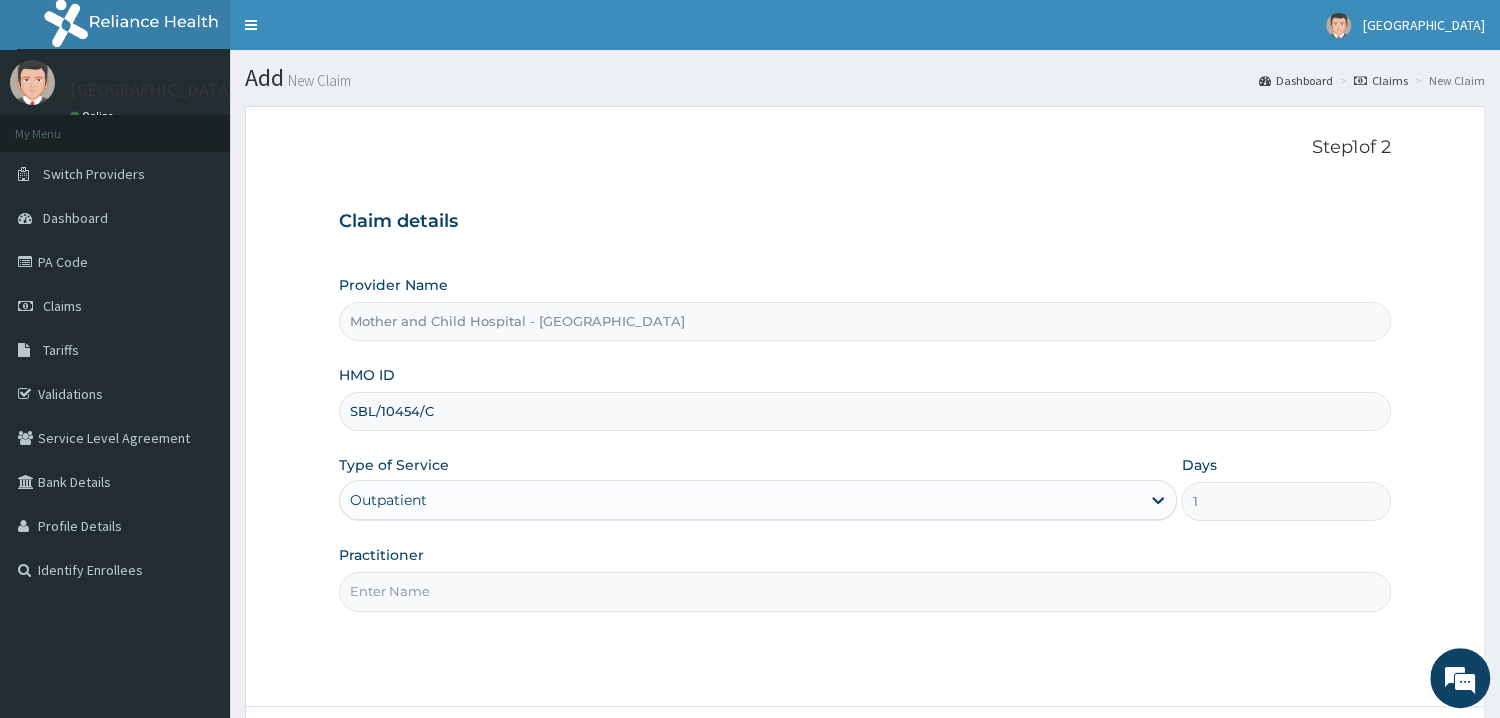 click on "Practitioner" at bounding box center [865, 591] 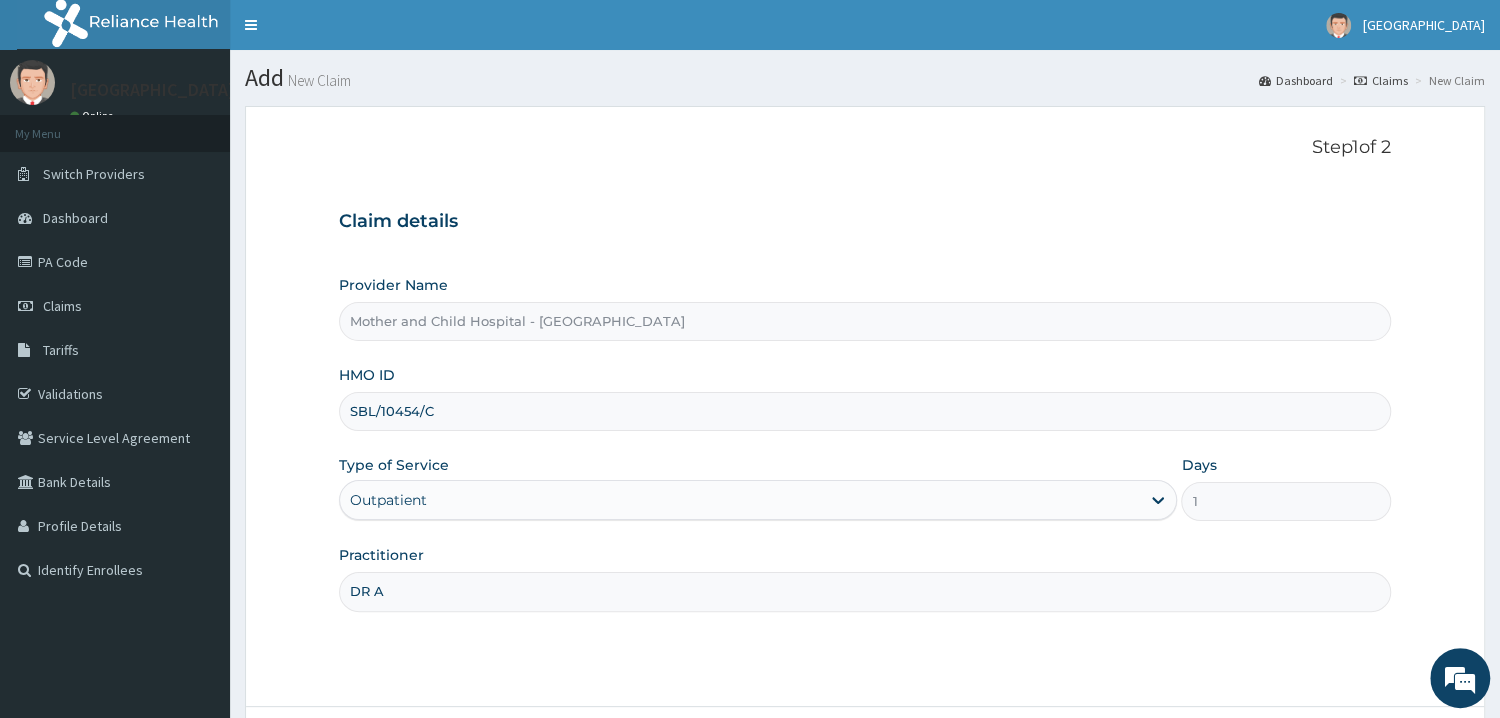 scroll, scrollTop: 0, scrollLeft: 0, axis: both 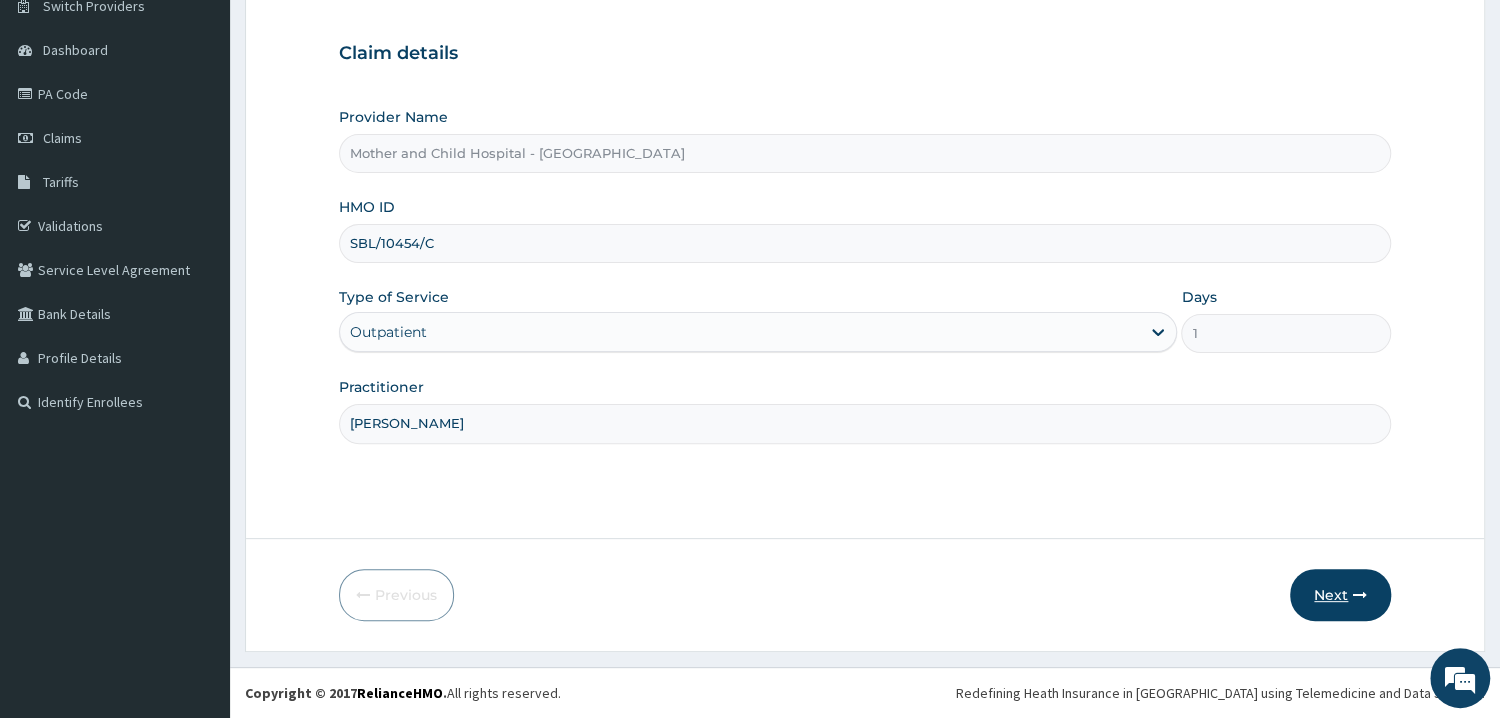 type on "[PERSON_NAME]" 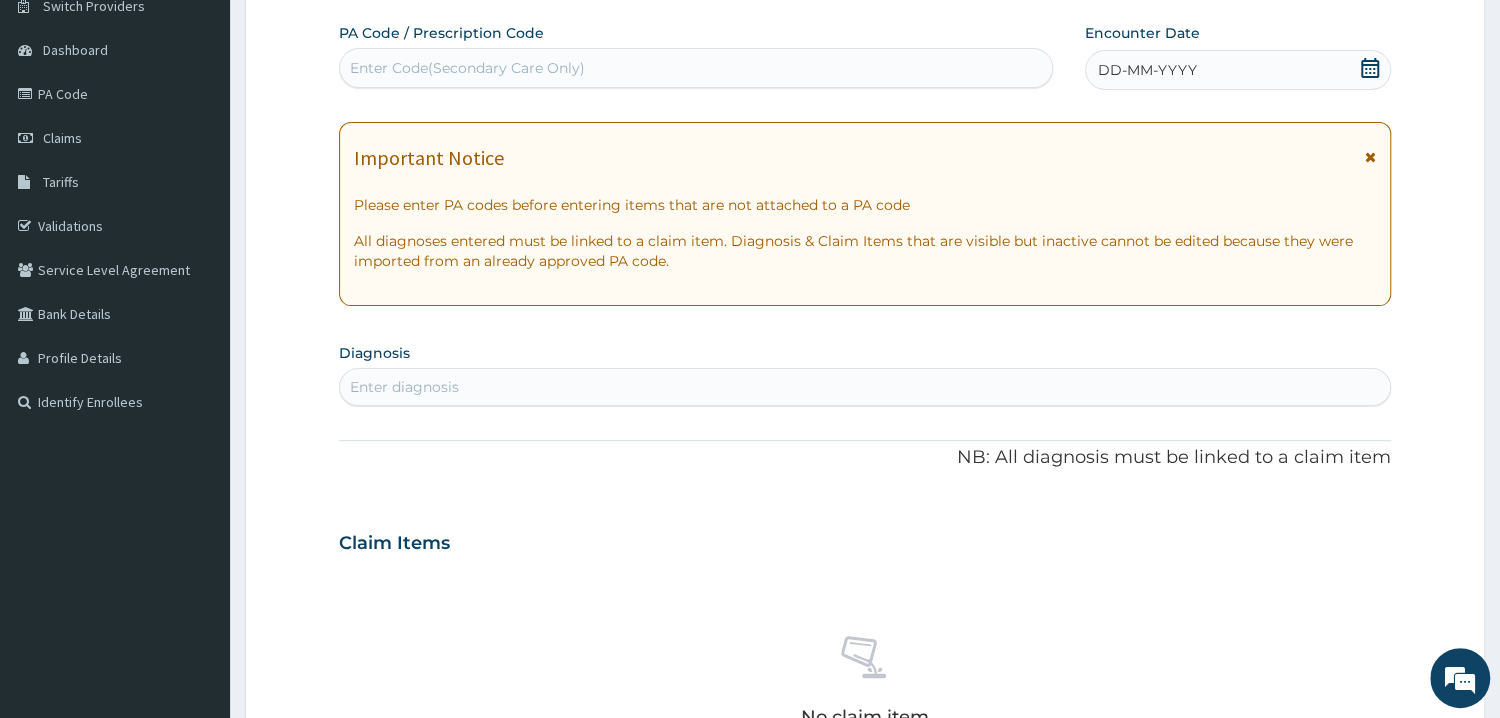 click on "Enter Code(Secondary Care Only)" at bounding box center (467, 68) 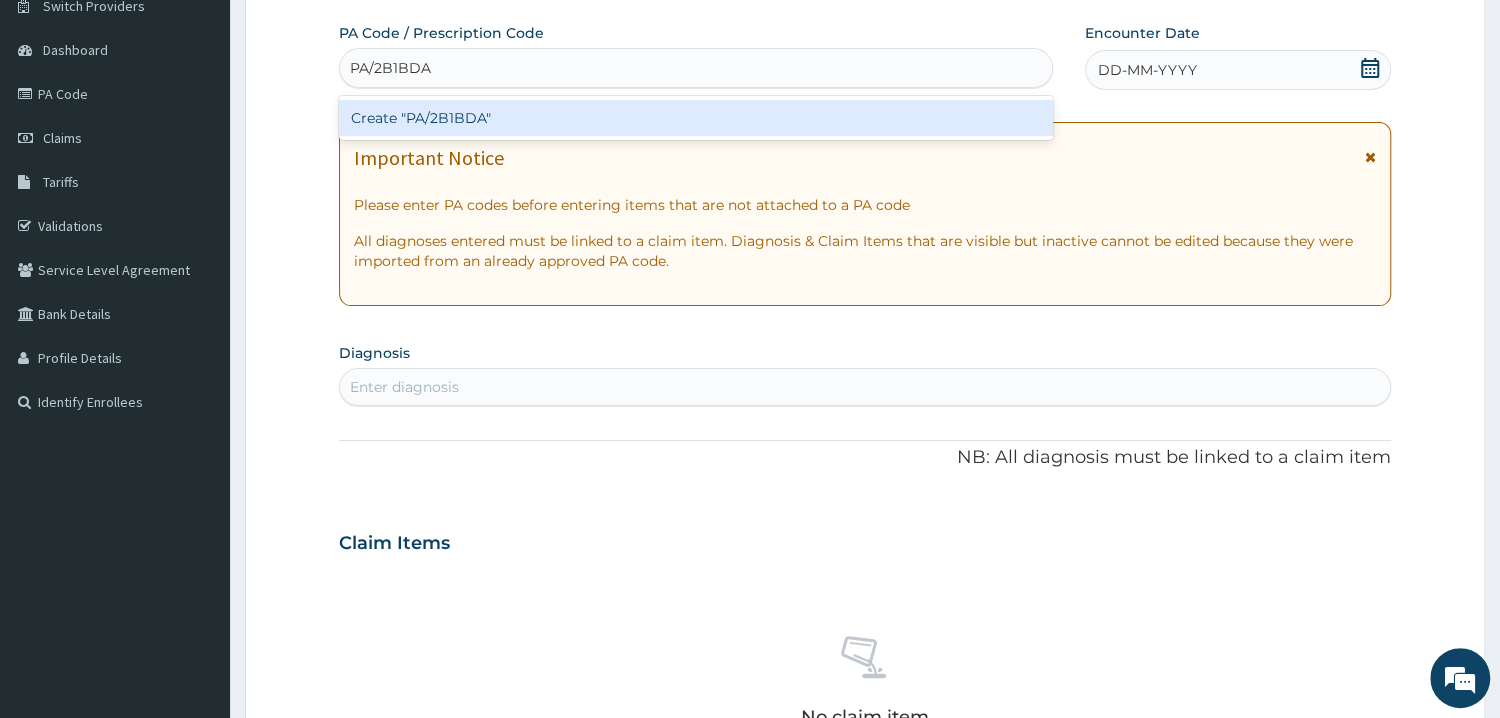 type 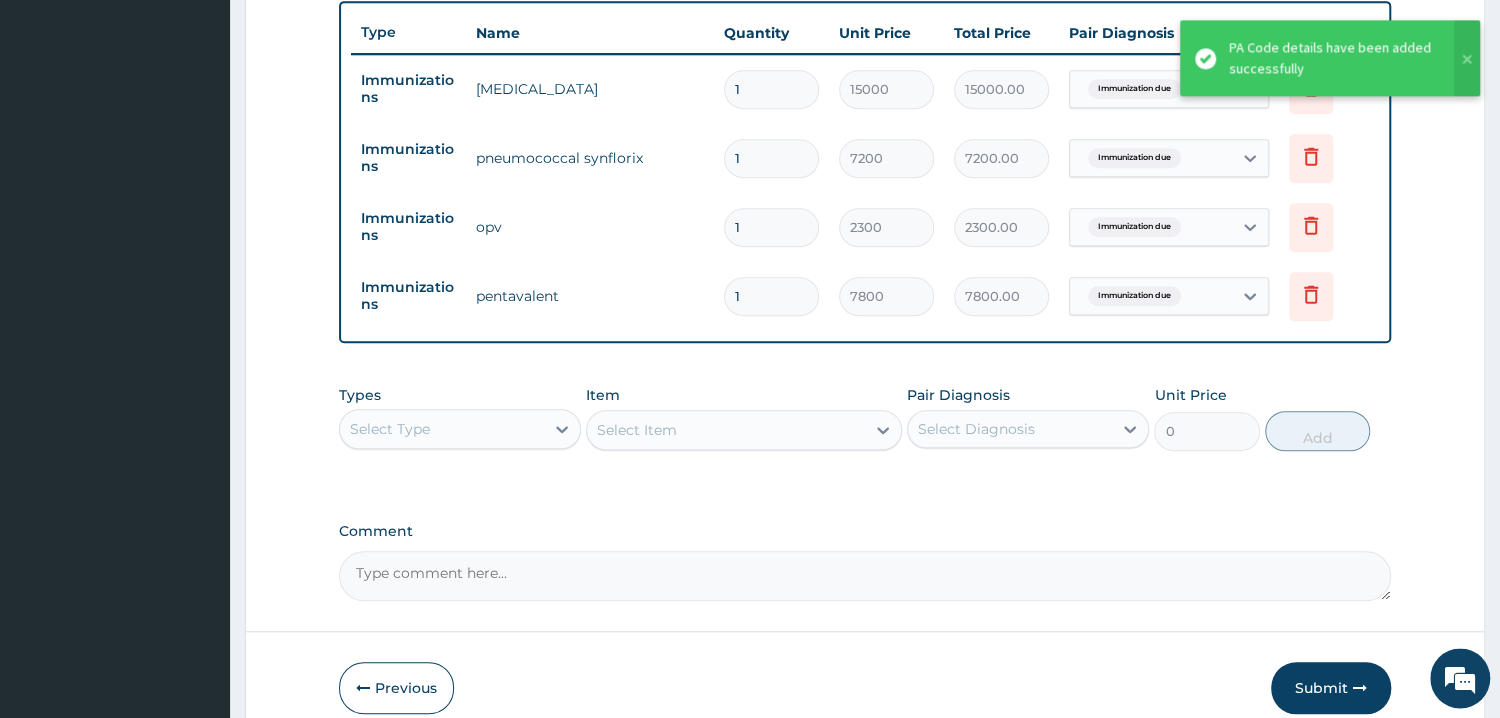 scroll, scrollTop: 786, scrollLeft: 0, axis: vertical 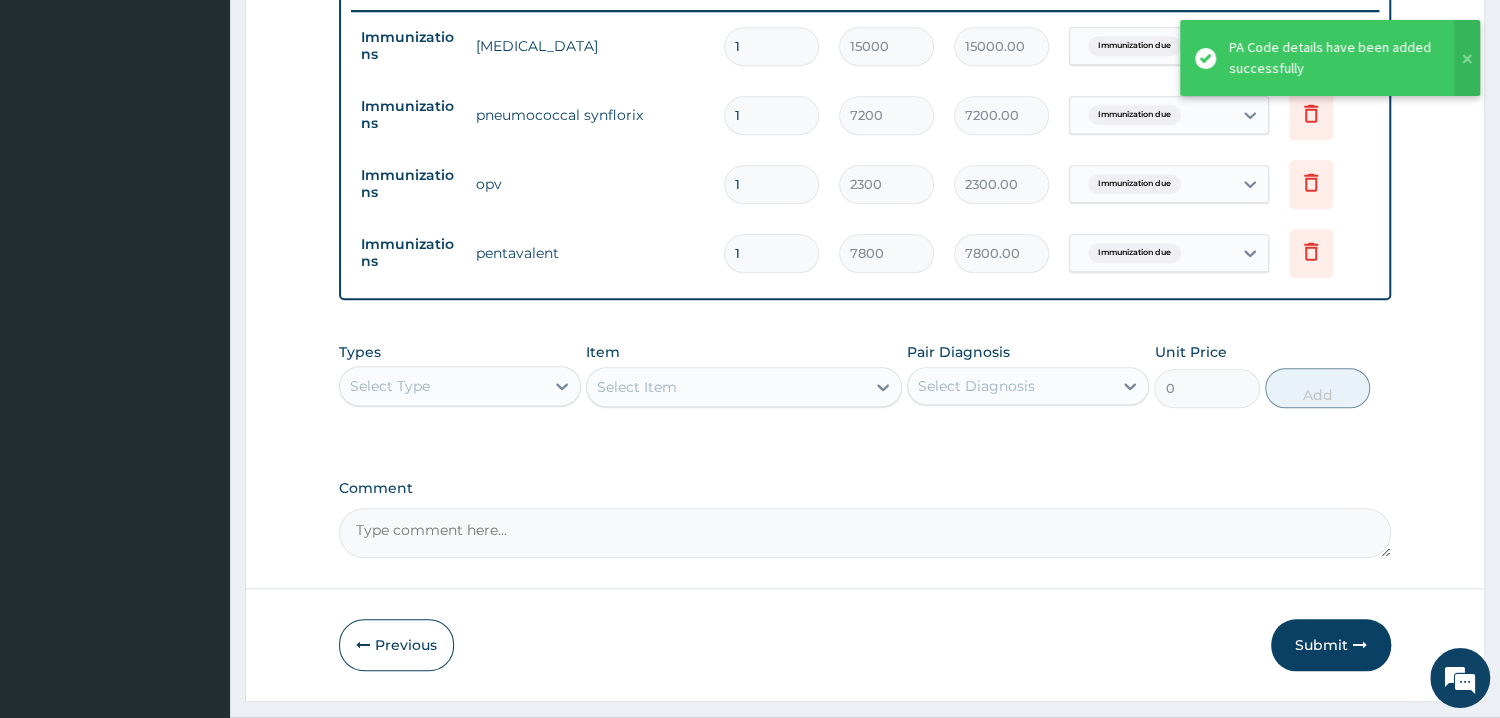 drag, startPoint x: 549, startPoint y: 308, endPoint x: 571, endPoint y: 309, distance: 22.022715 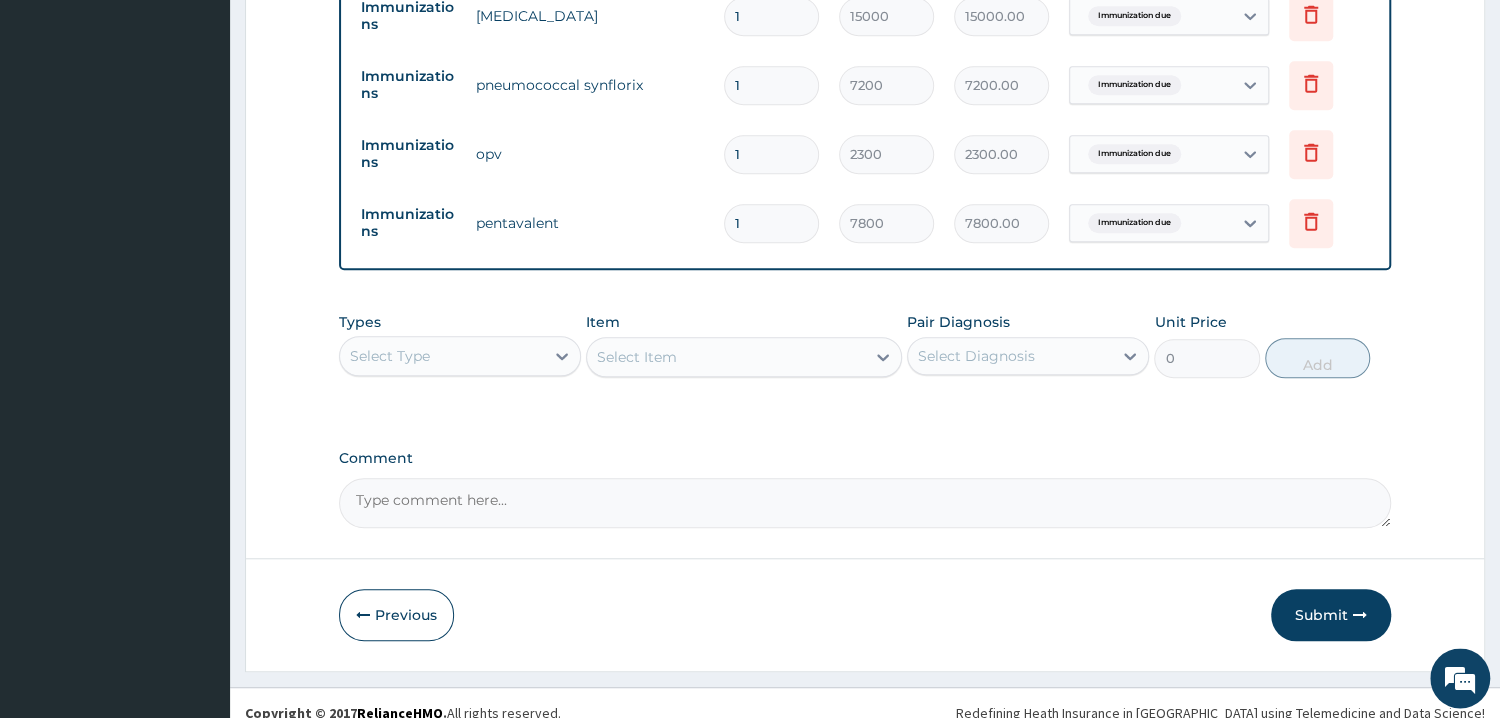 scroll, scrollTop: 834, scrollLeft: 0, axis: vertical 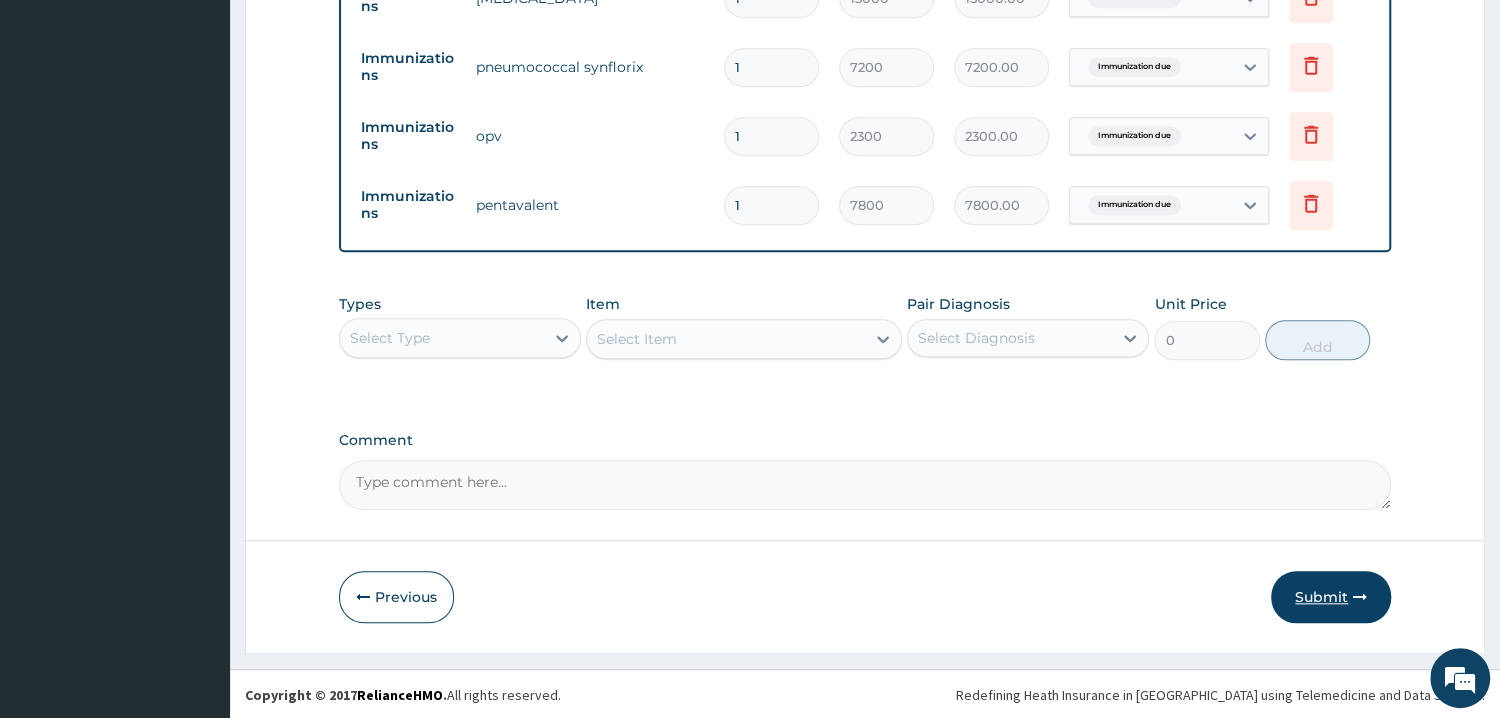 click on "Submit" at bounding box center (1331, 597) 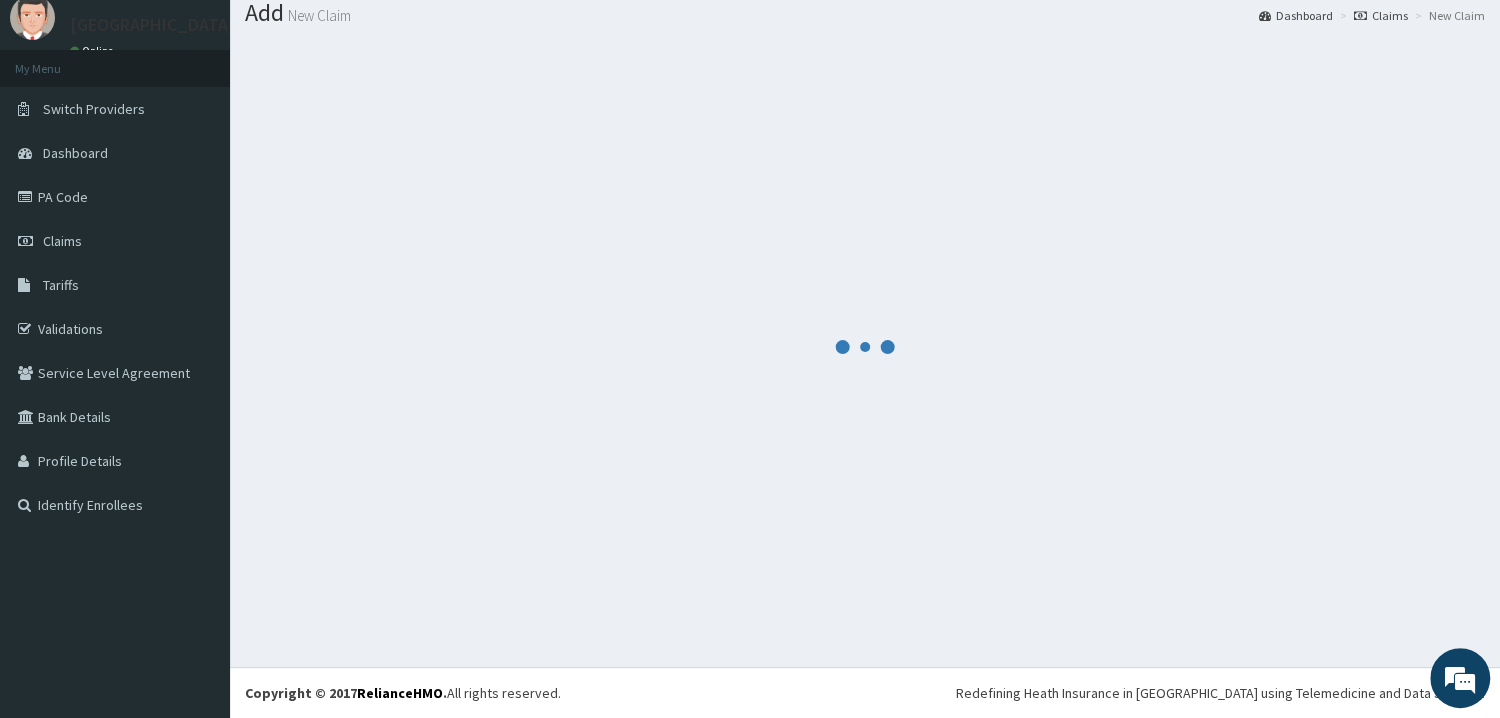 scroll, scrollTop: 64, scrollLeft: 0, axis: vertical 